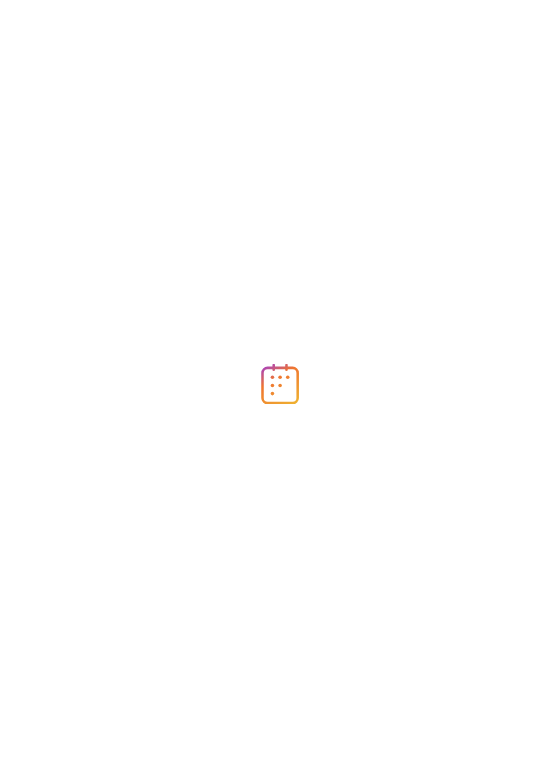 scroll, scrollTop: 0, scrollLeft: 0, axis: both 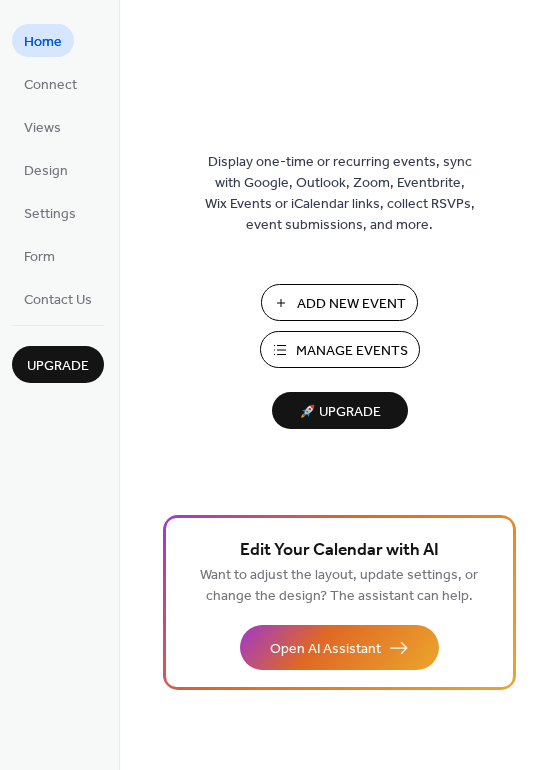 click on "Add New Event" at bounding box center [351, 304] 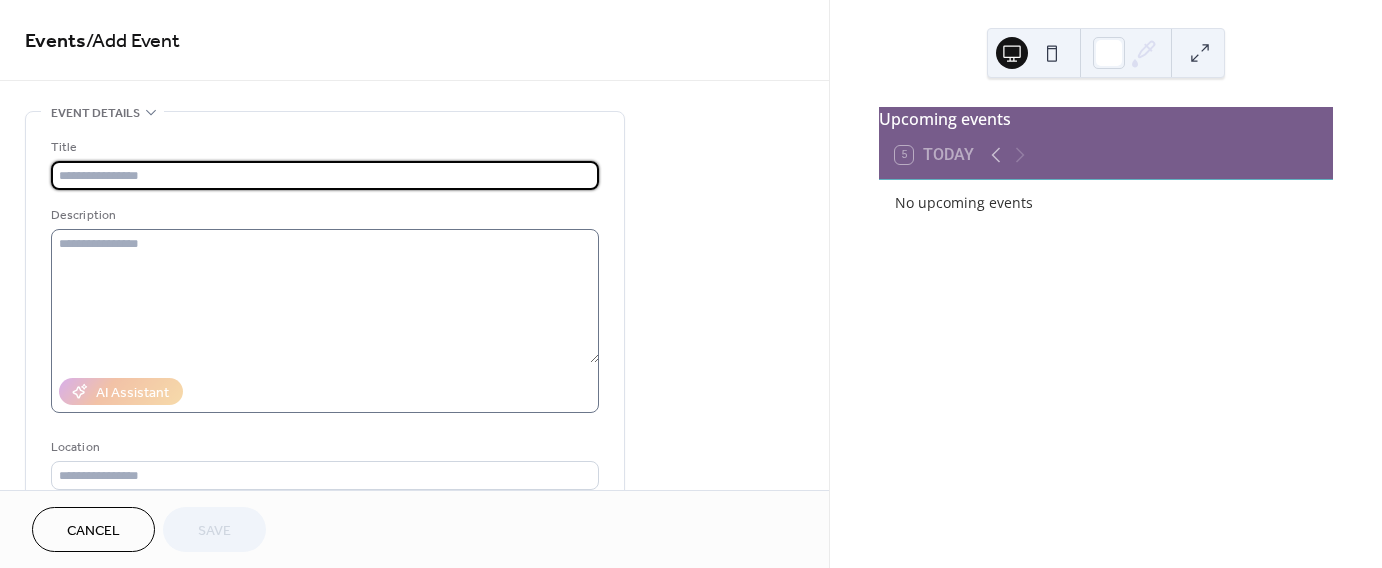 scroll, scrollTop: 0, scrollLeft: 0, axis: both 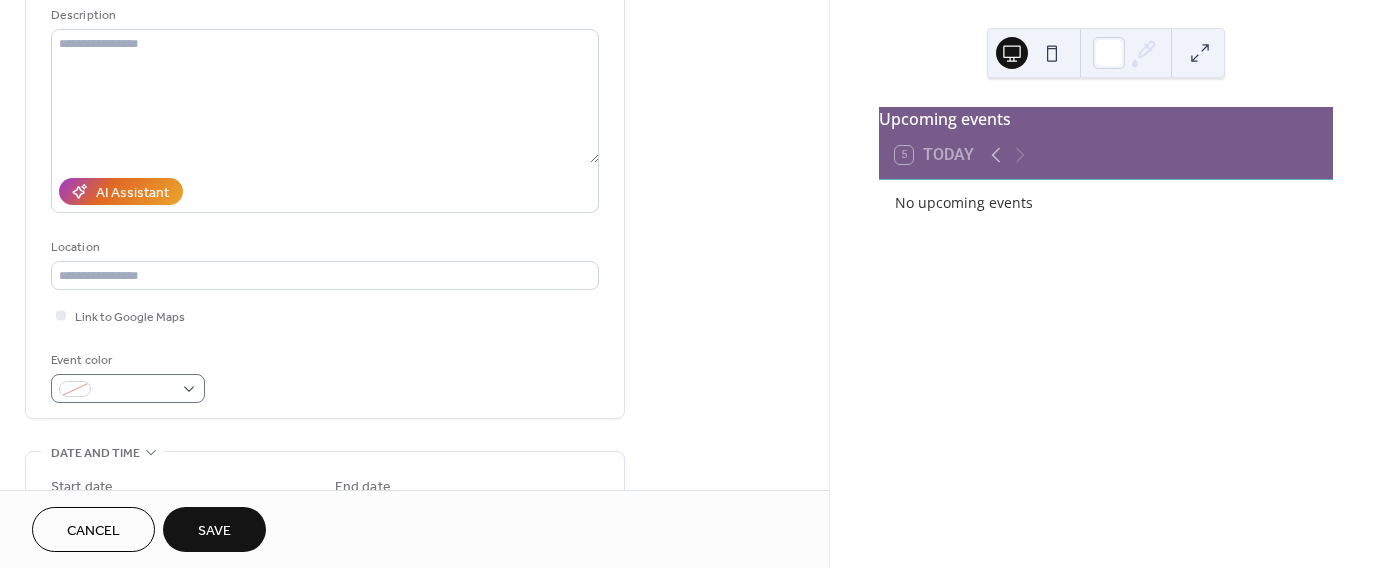 type on "**********" 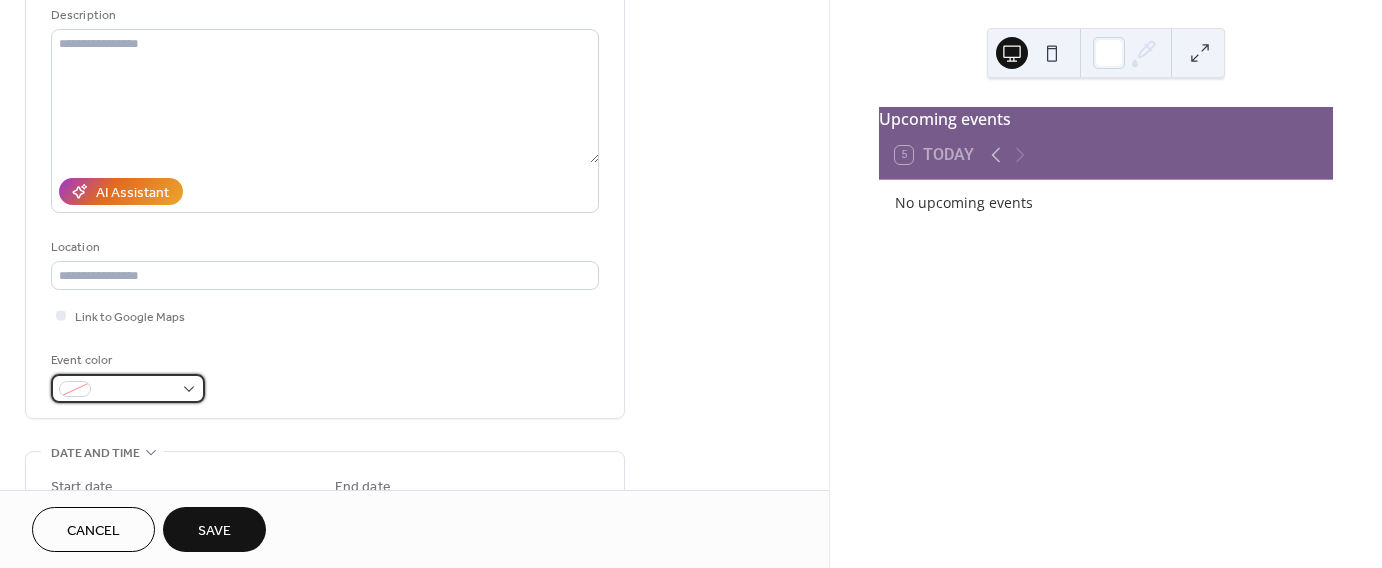 click at bounding box center (128, 388) 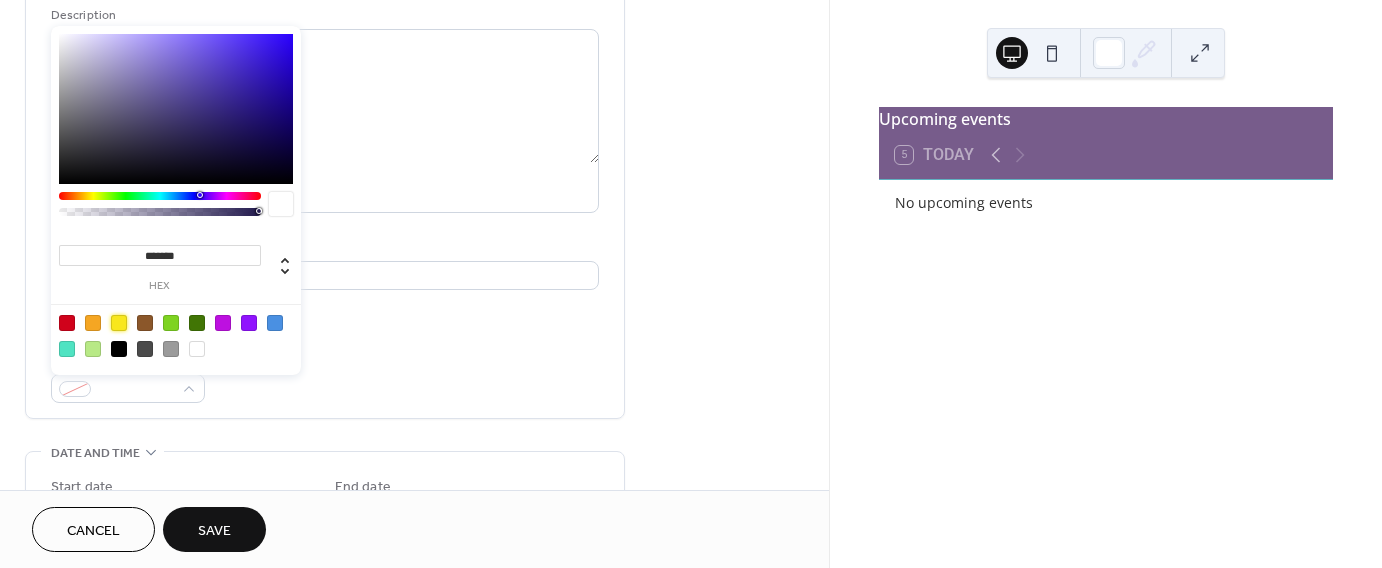 click at bounding box center [119, 323] 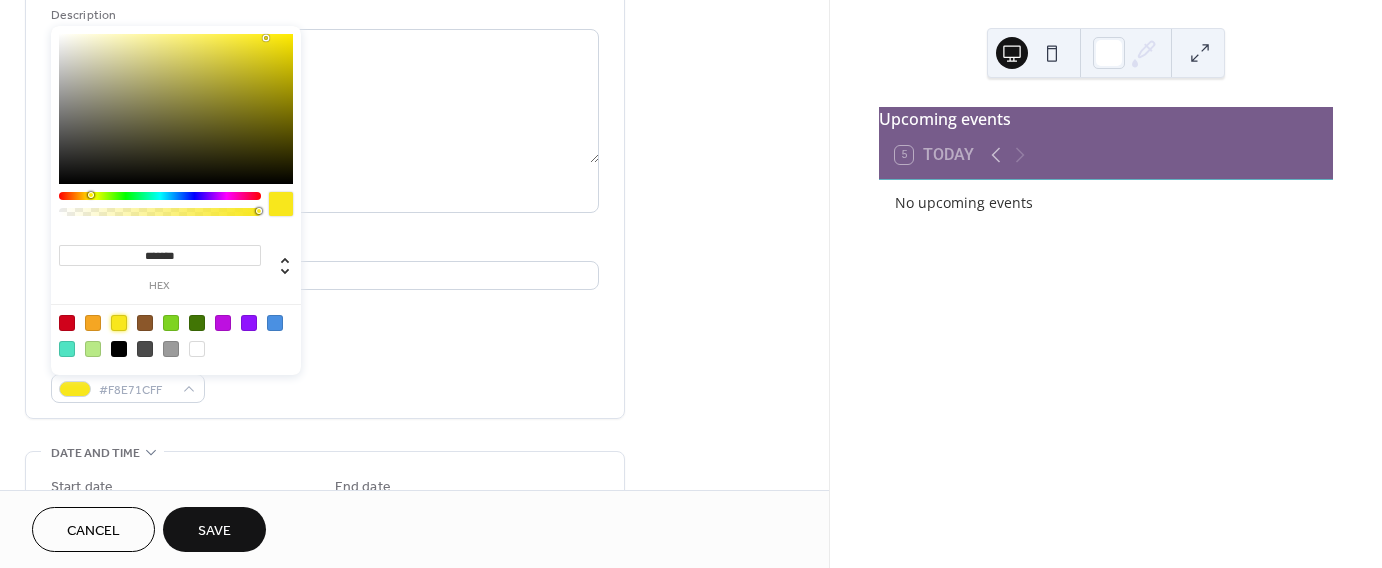 scroll, scrollTop: 300, scrollLeft: 0, axis: vertical 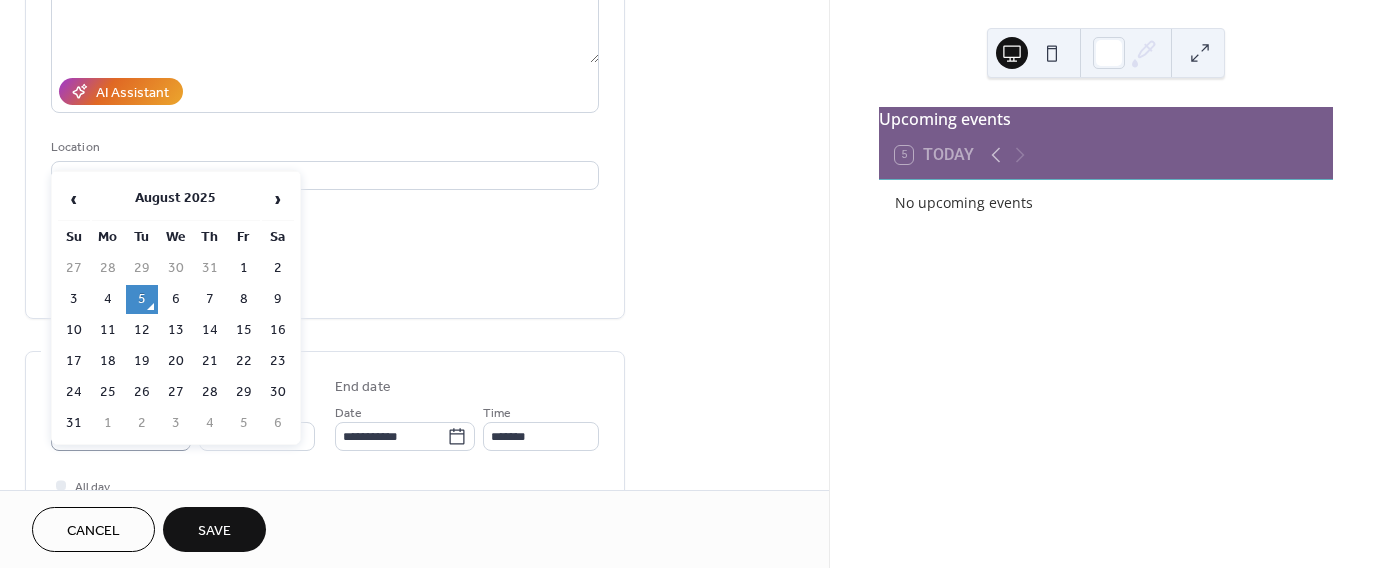 click 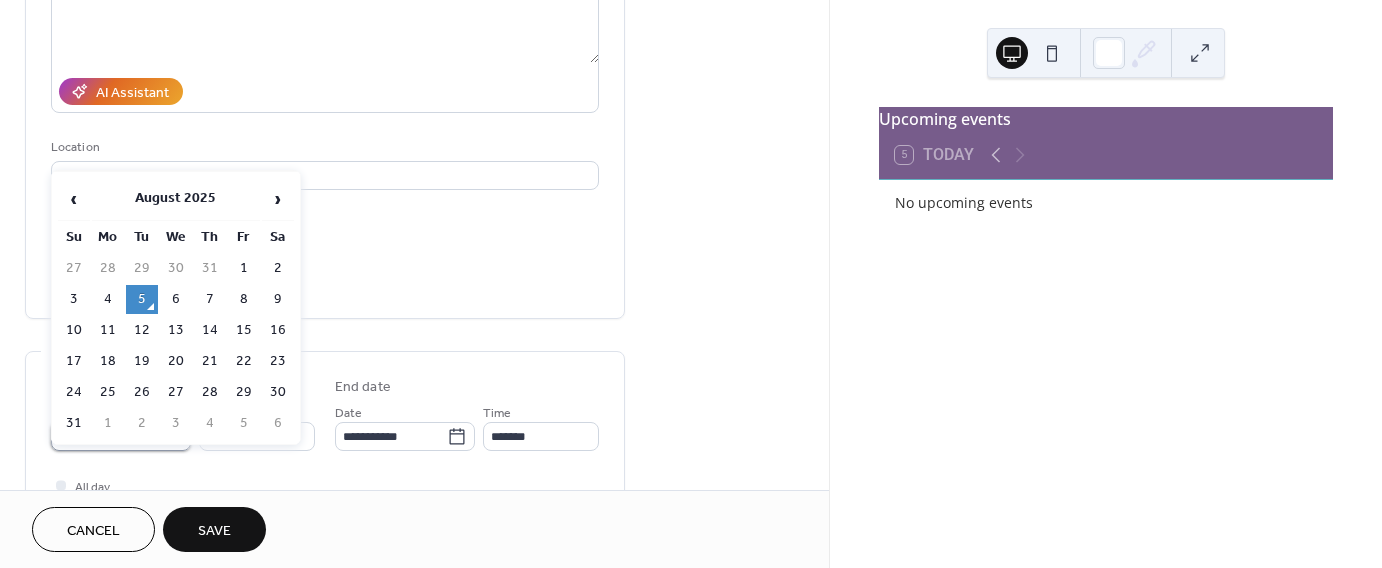 click on "**********" at bounding box center [107, 436] 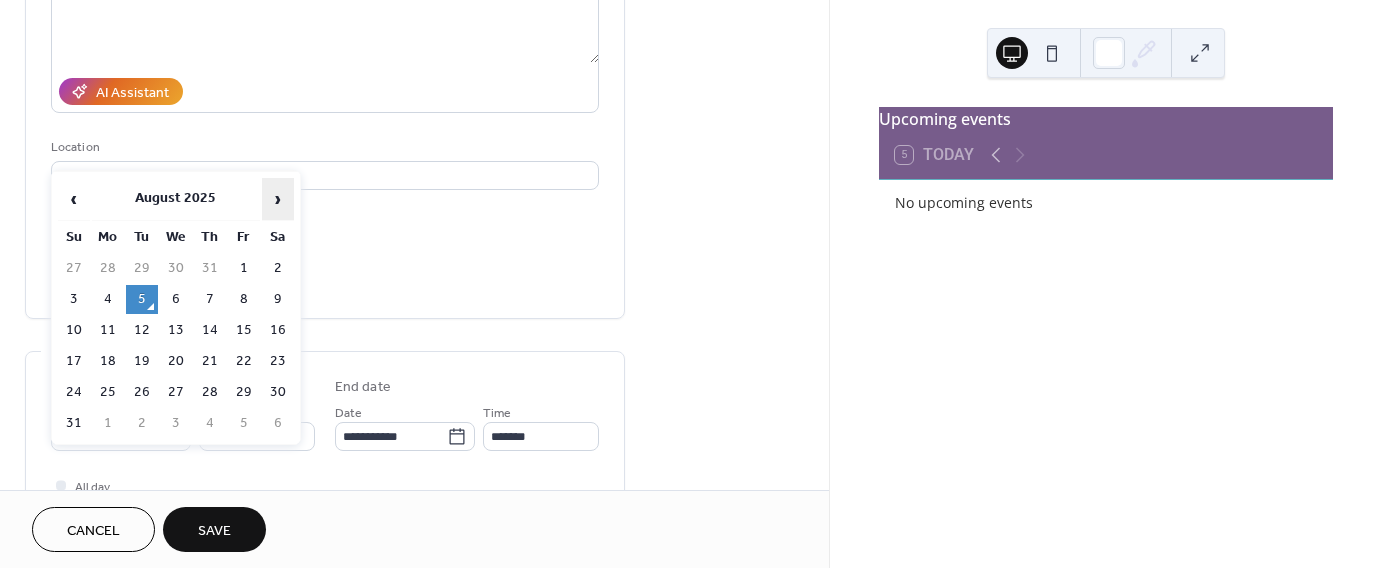 click on "›" at bounding box center [278, 199] 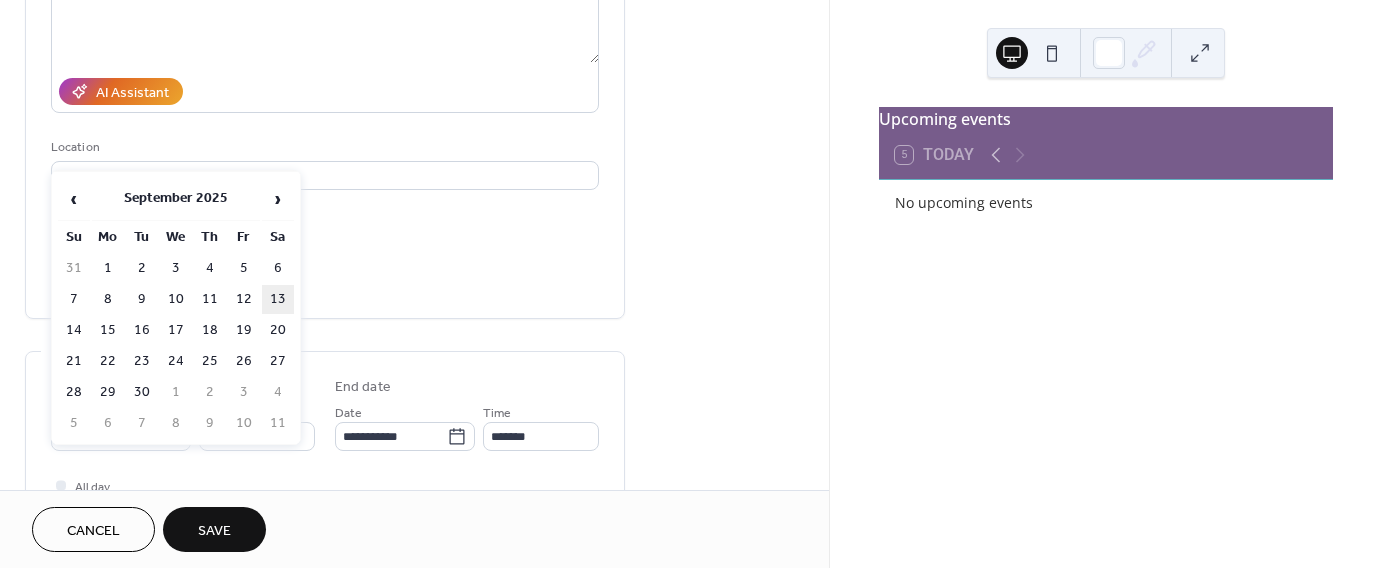 click on "13" at bounding box center [278, 299] 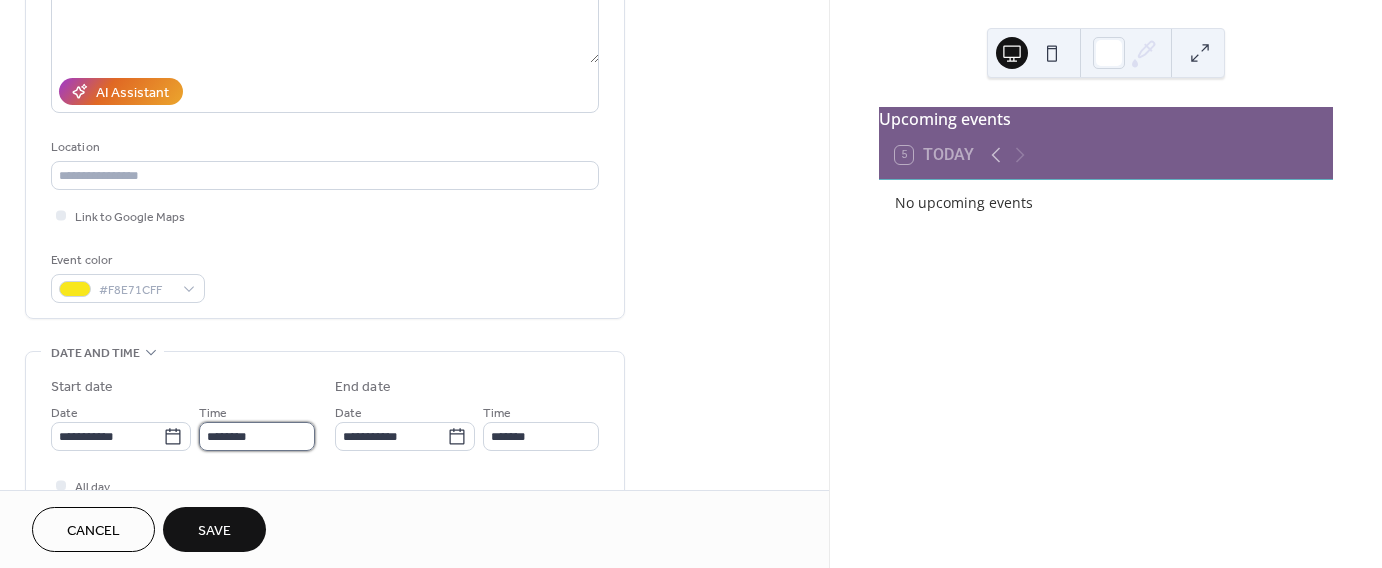 click on "********" at bounding box center [257, 436] 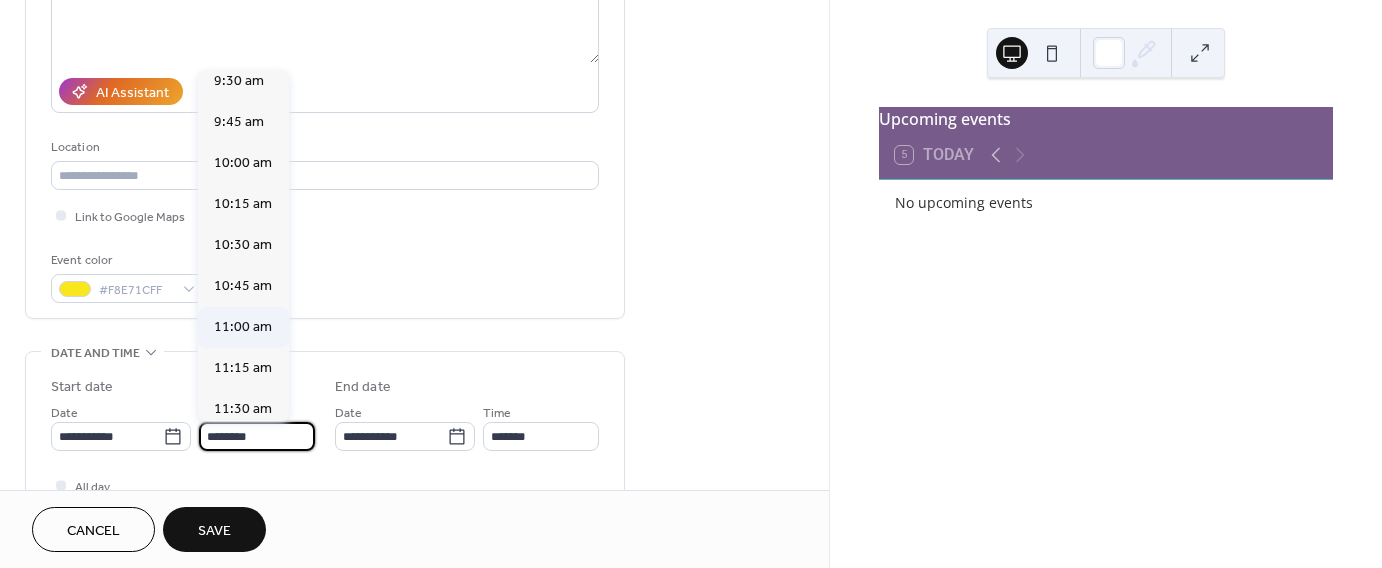 scroll, scrollTop: 1468, scrollLeft: 0, axis: vertical 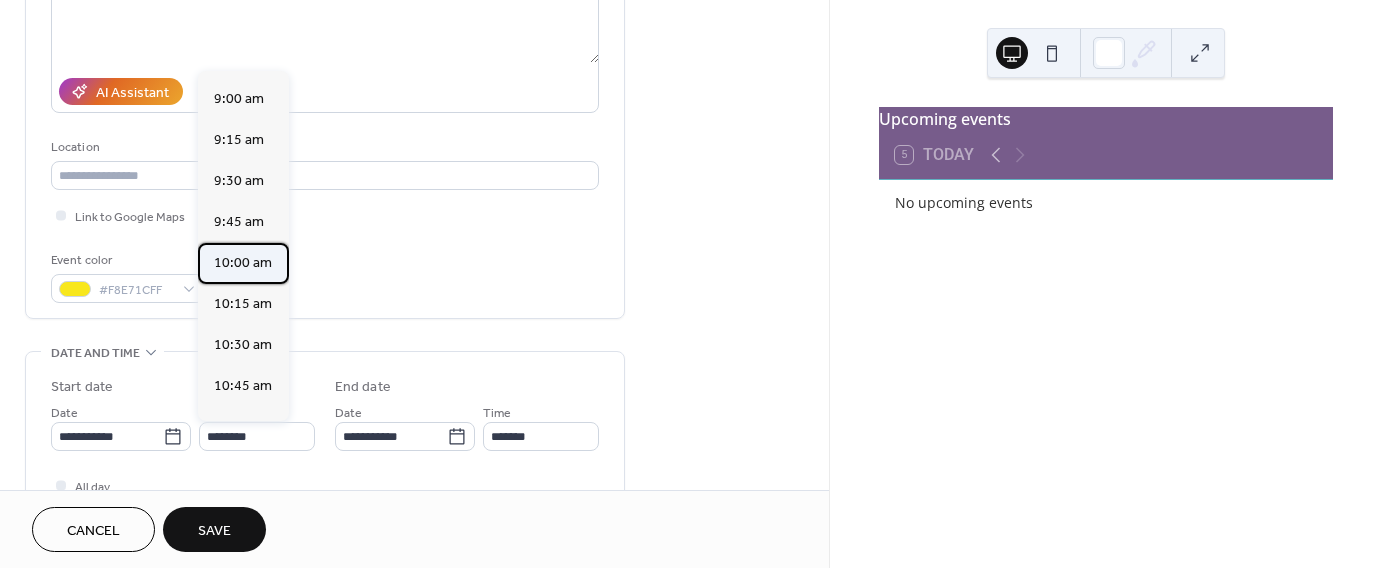 click on "10:00 am" at bounding box center (243, 263) 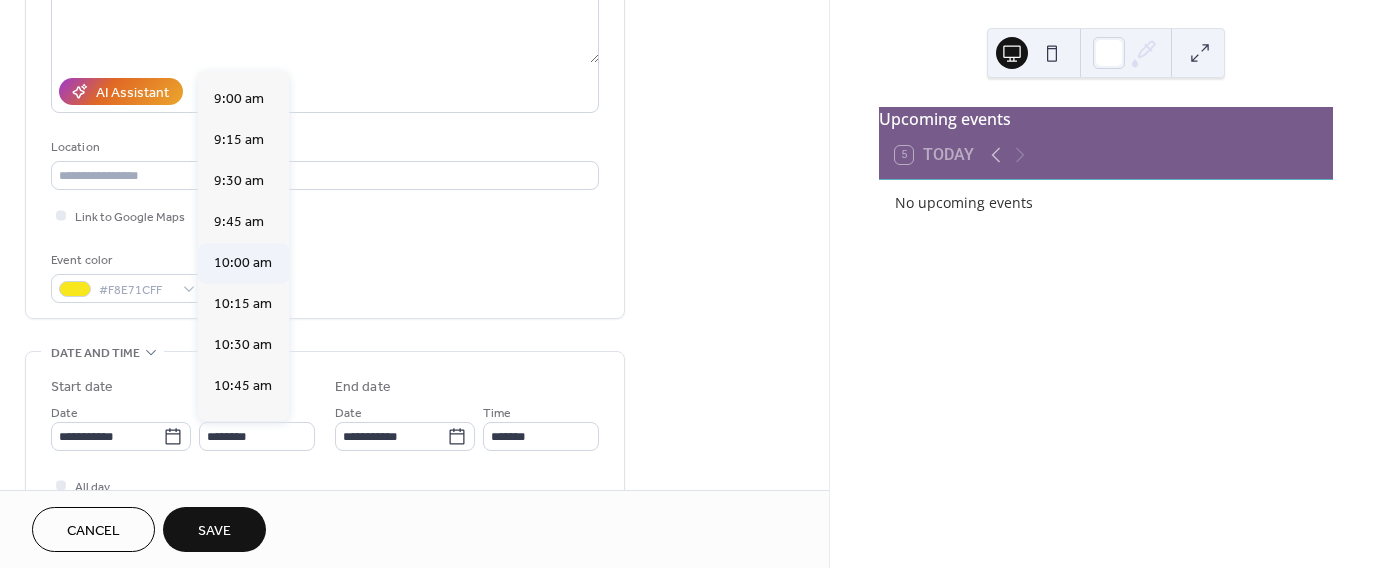type on "********" 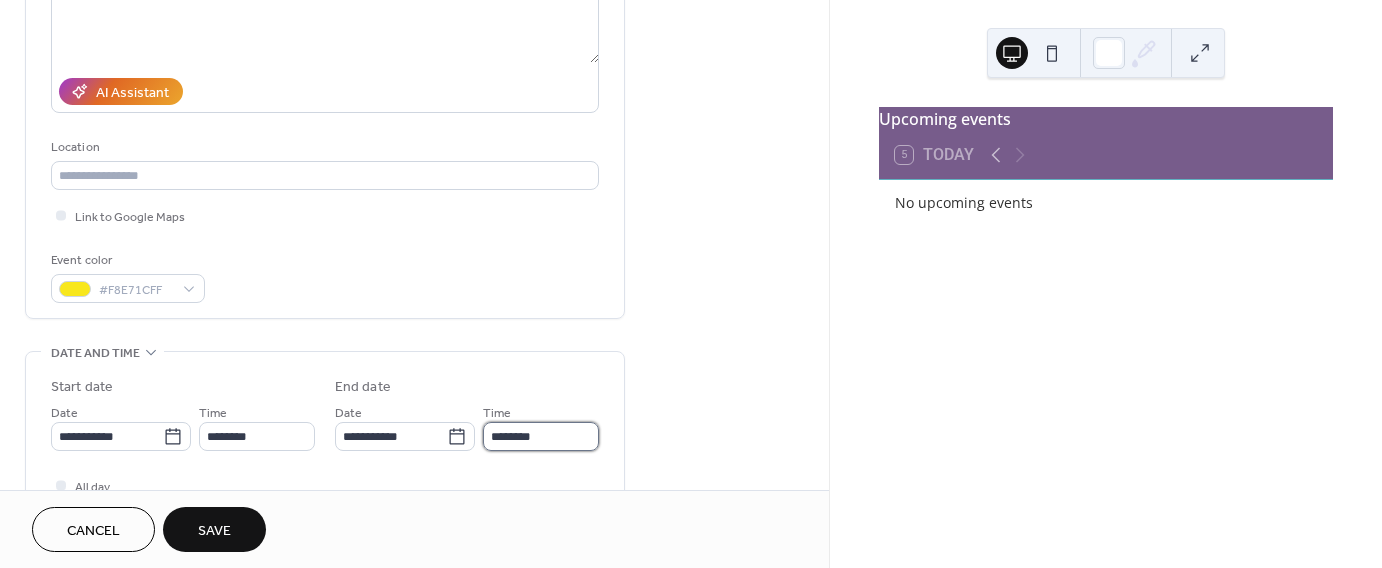 click on "********" at bounding box center [541, 436] 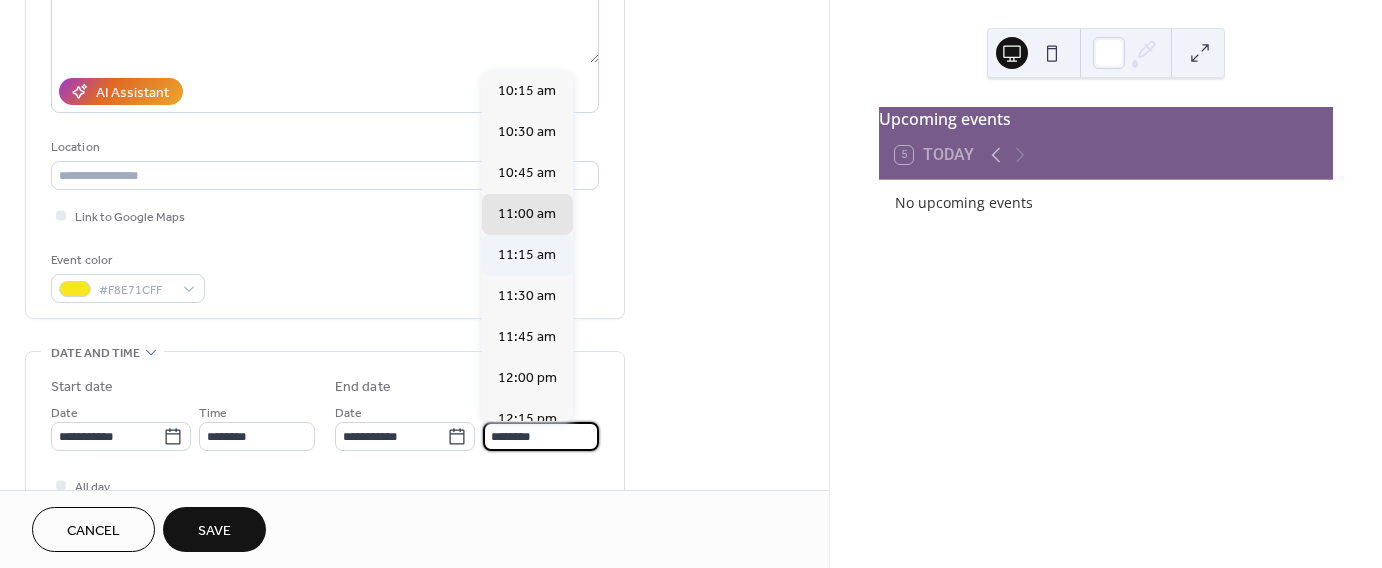 scroll, scrollTop: 100, scrollLeft: 0, axis: vertical 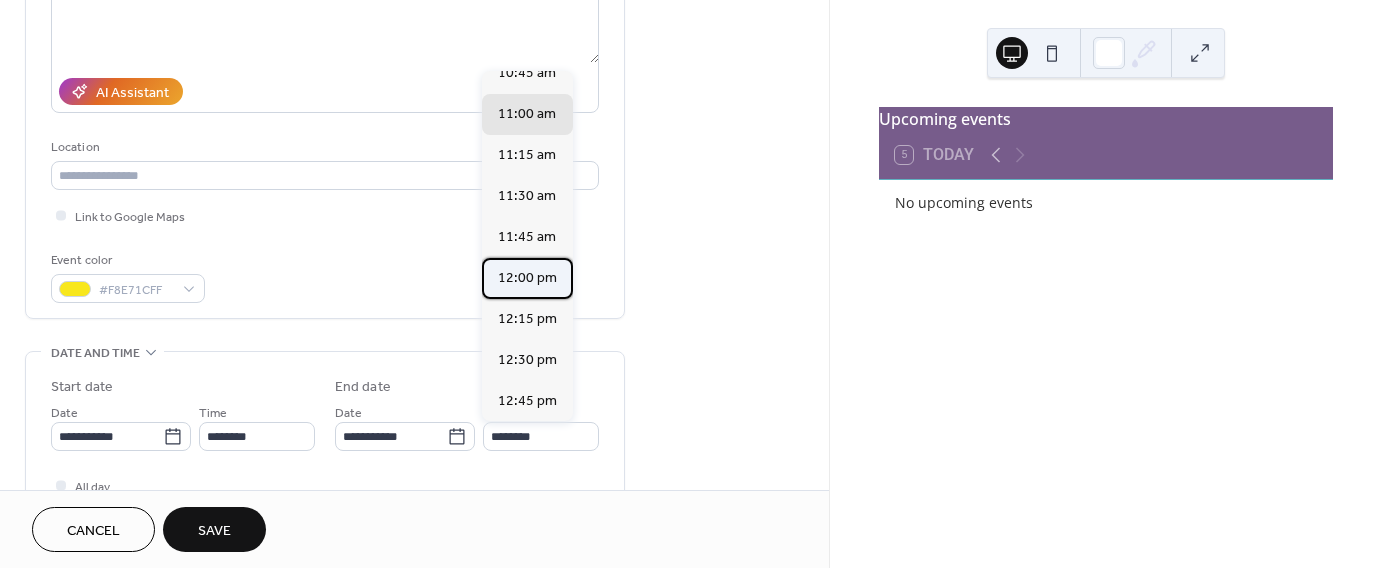 click on "12:00 pm" at bounding box center [527, 278] 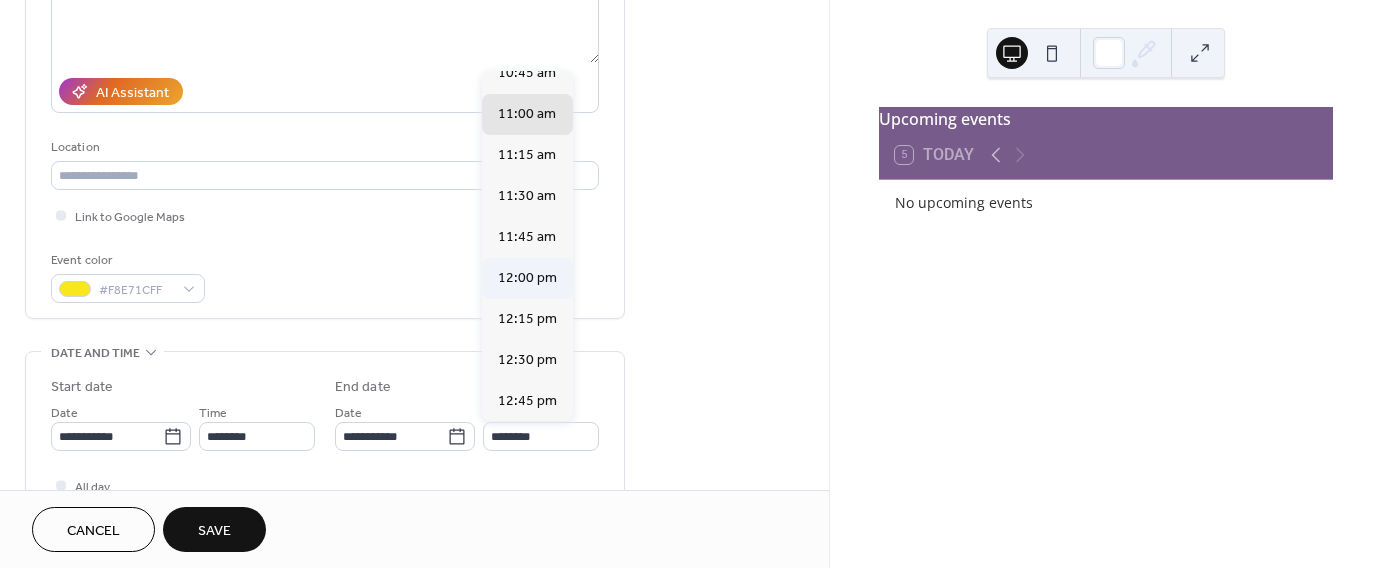 type on "********" 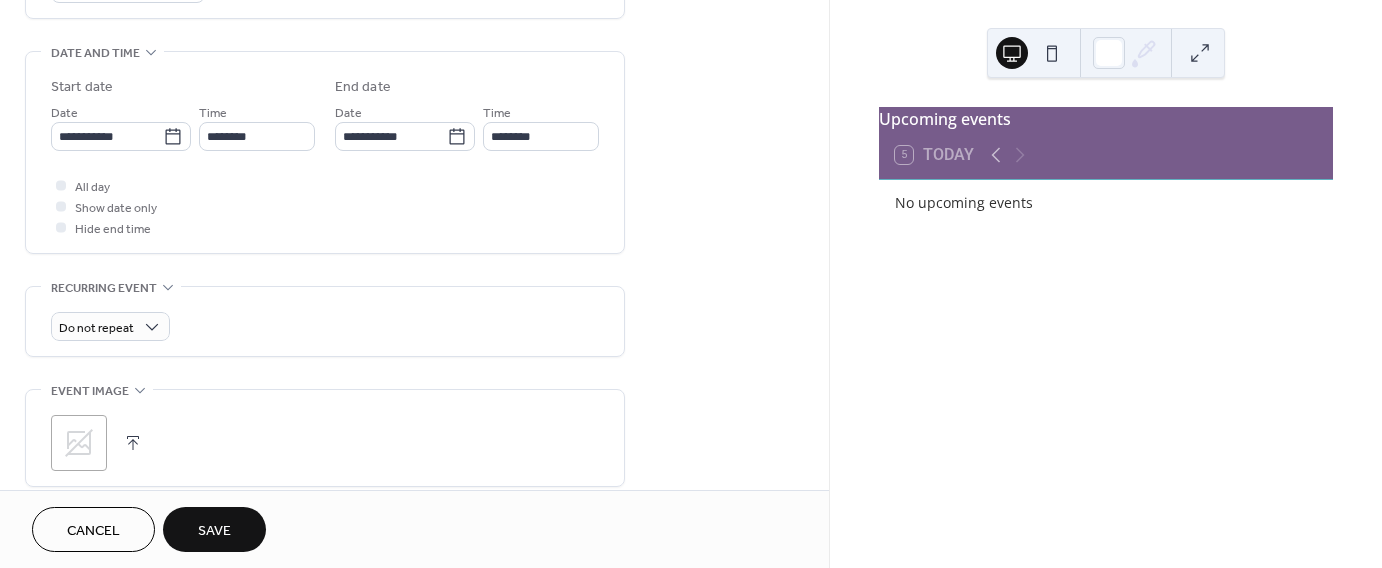 scroll, scrollTop: 700, scrollLeft: 0, axis: vertical 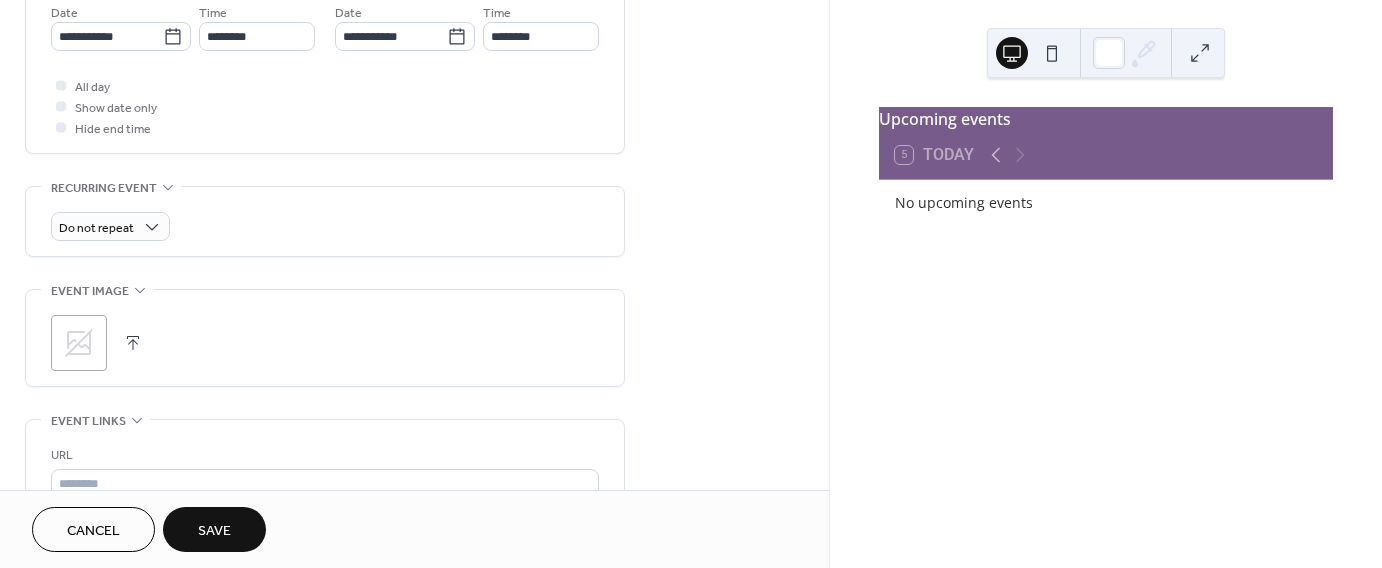 click 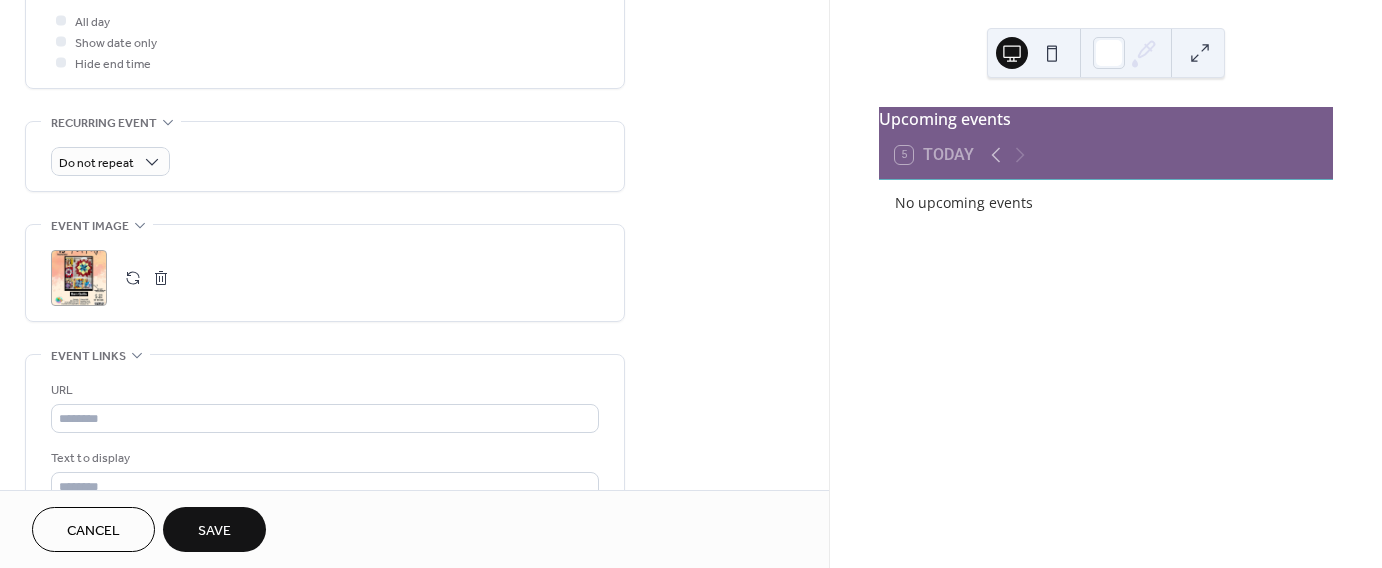 scroll, scrollTop: 800, scrollLeft: 0, axis: vertical 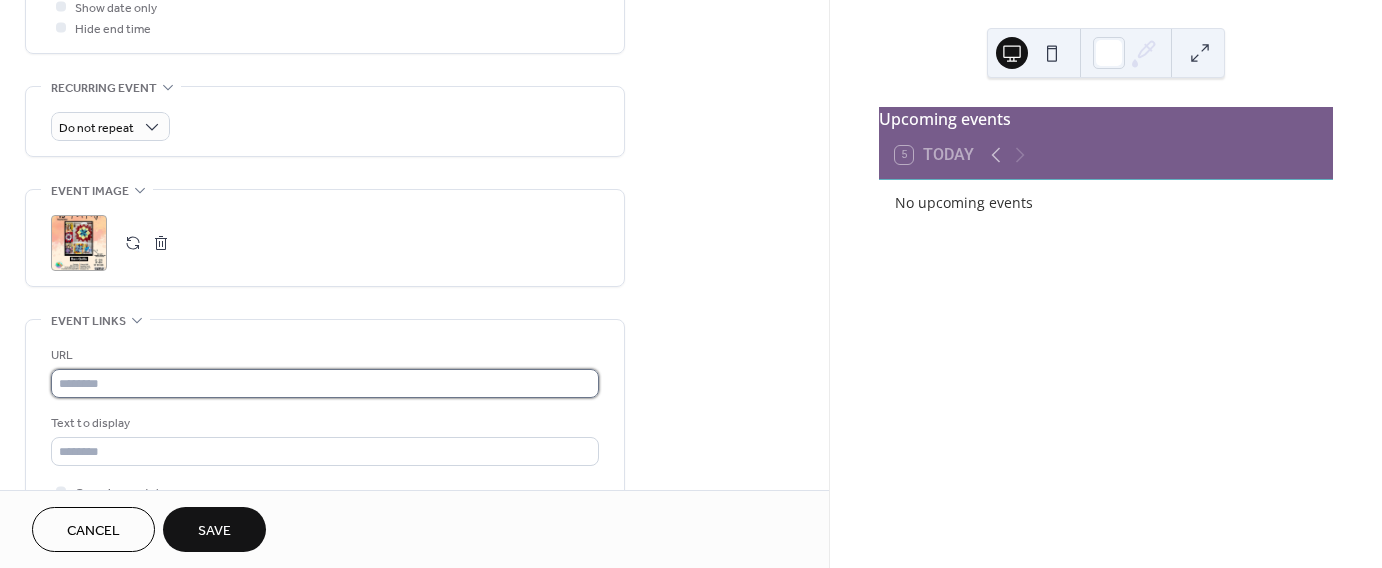 click at bounding box center (325, 383) 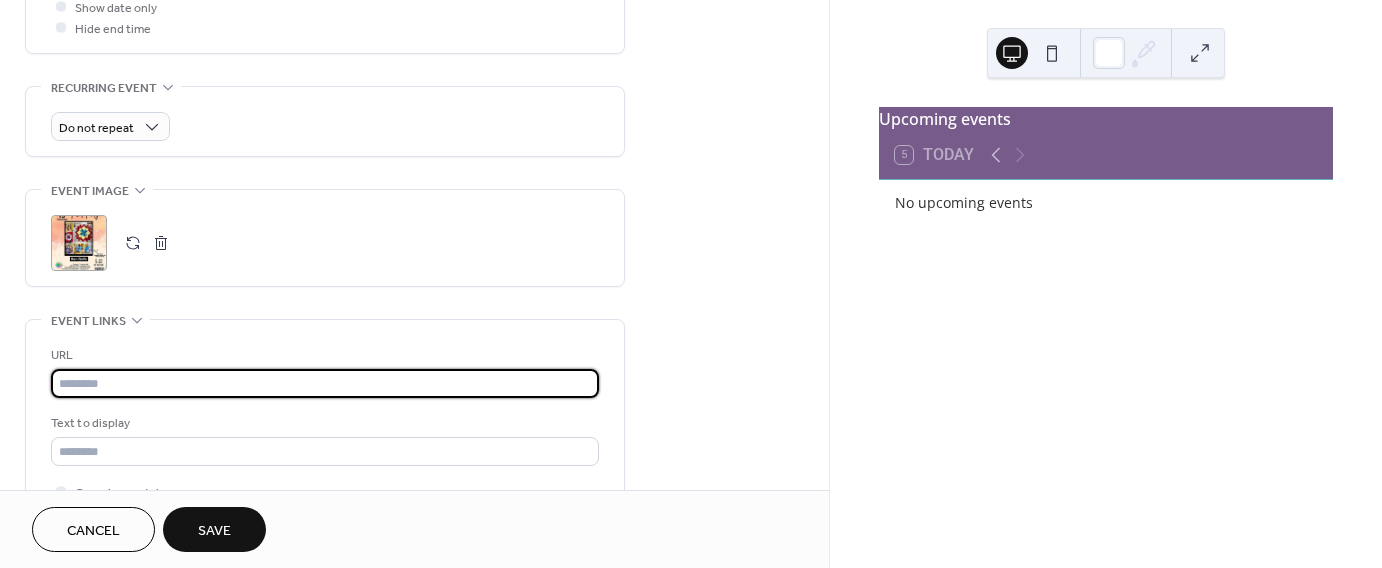 paste on "**********" 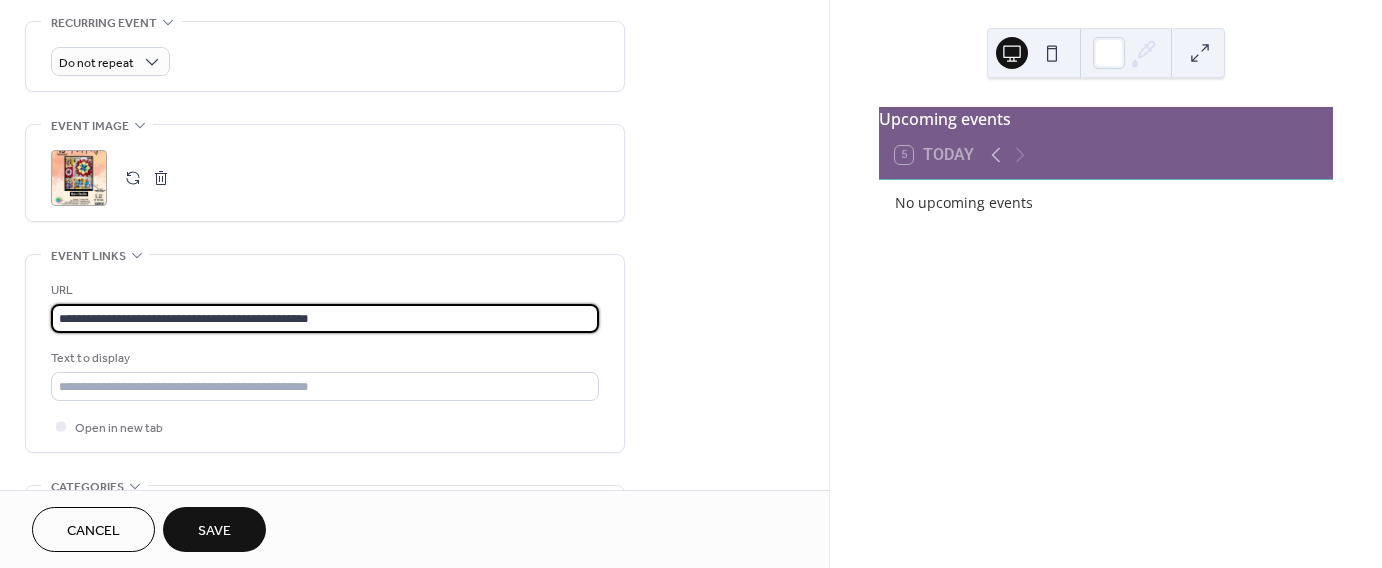 scroll, scrollTop: 900, scrollLeft: 0, axis: vertical 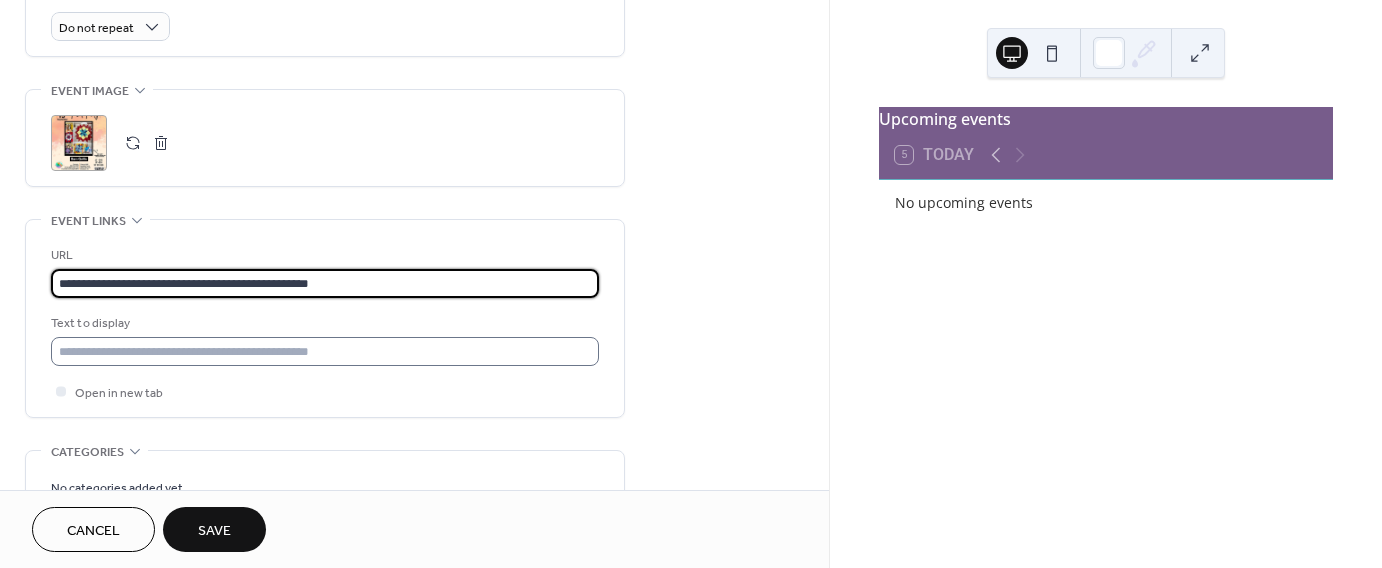 type on "**********" 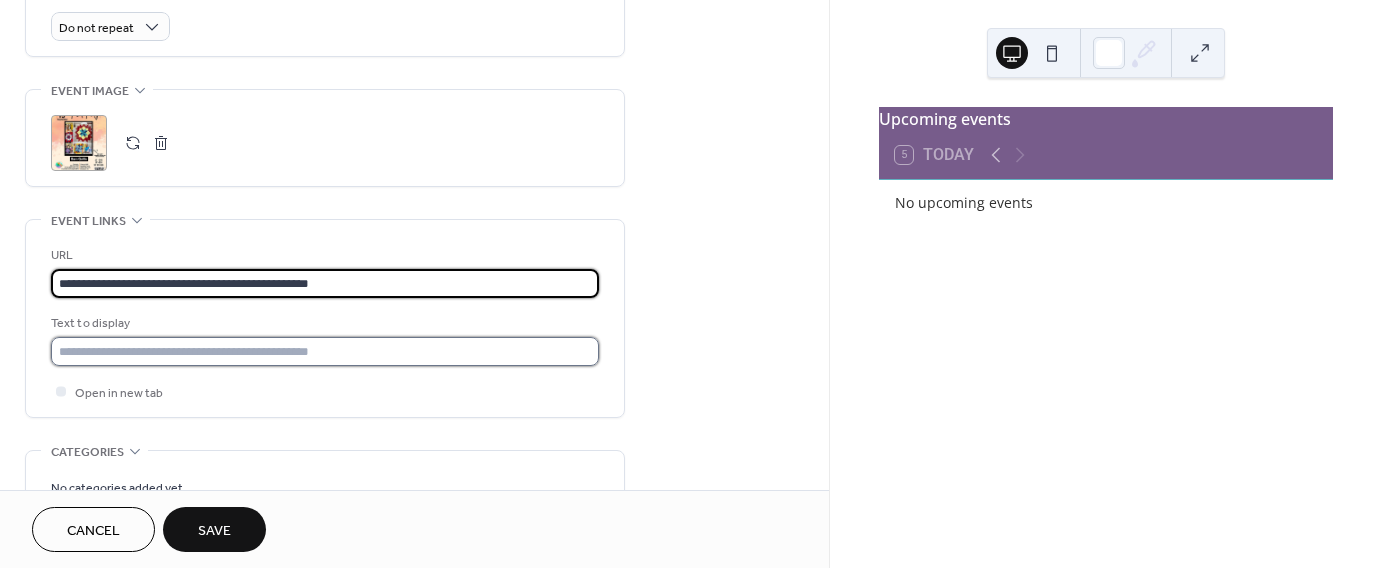 click at bounding box center [325, 351] 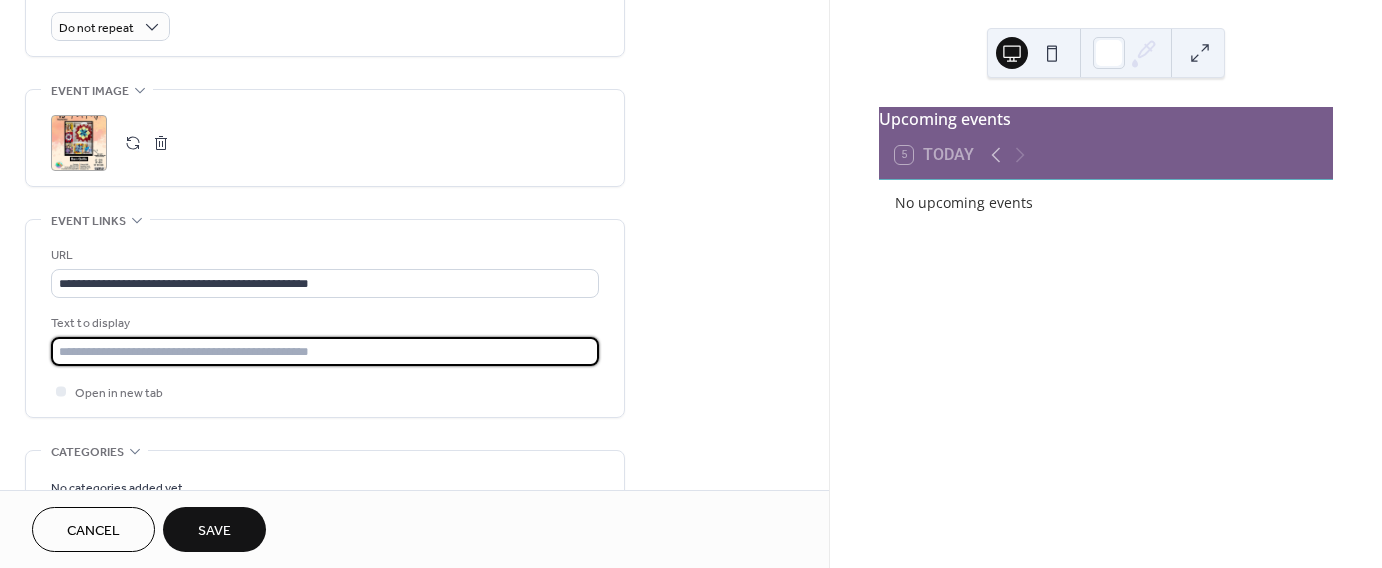 type on "**********" 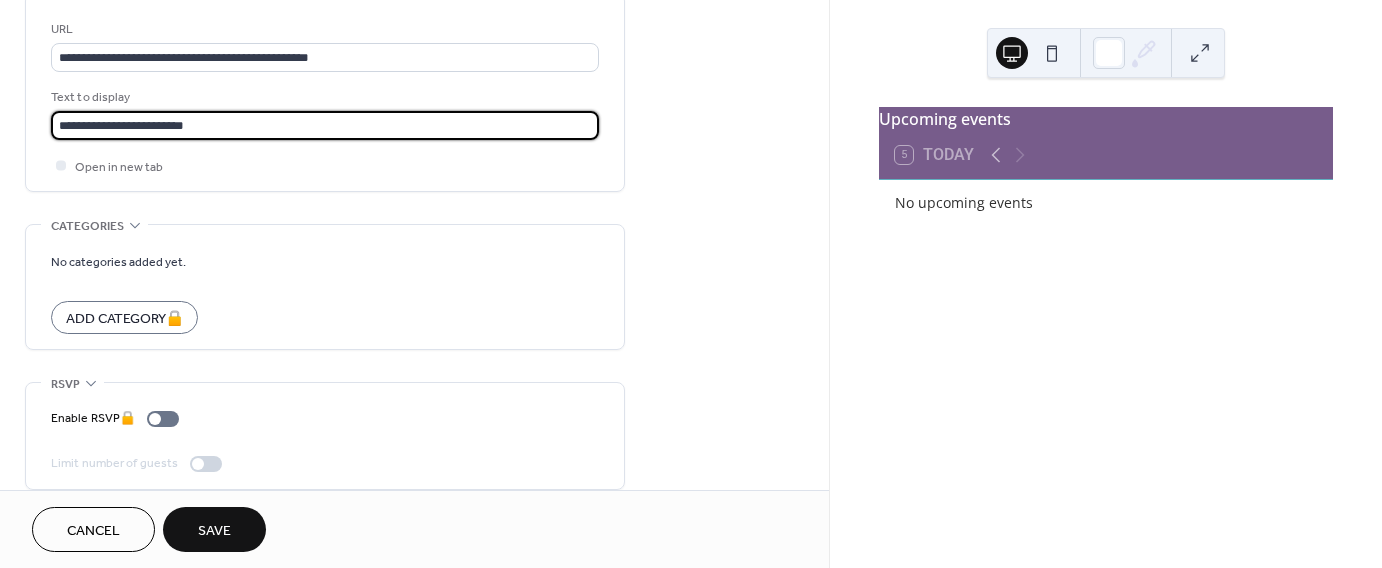 scroll, scrollTop: 1143, scrollLeft: 0, axis: vertical 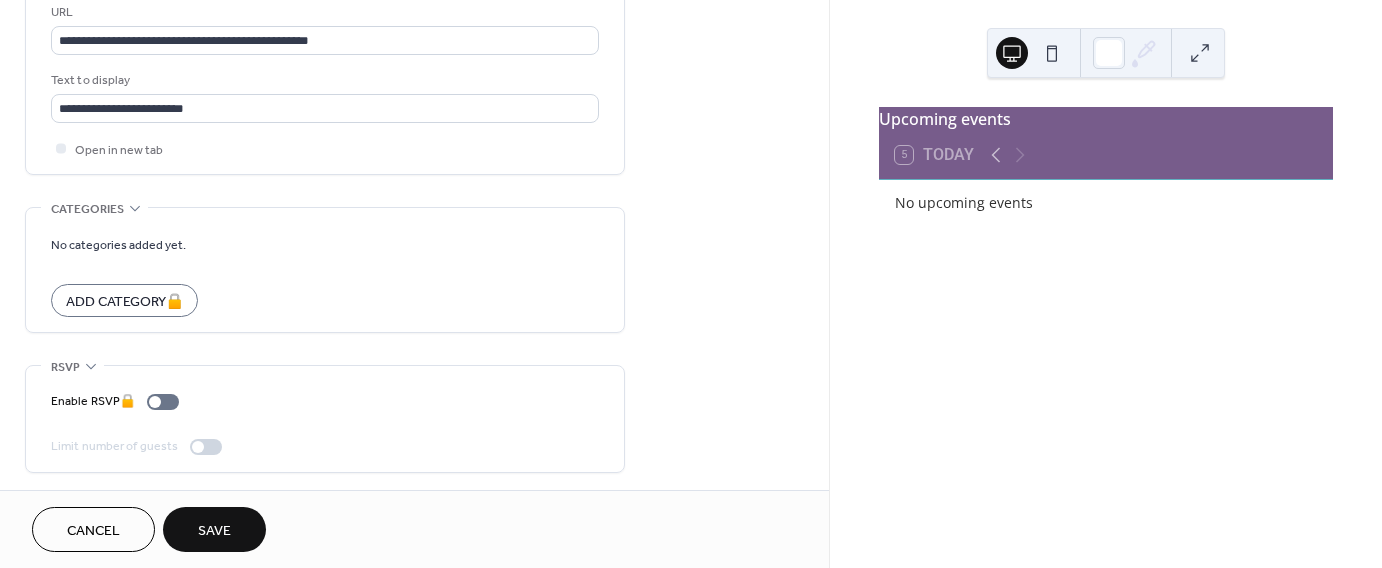 click on "Save" at bounding box center [214, 531] 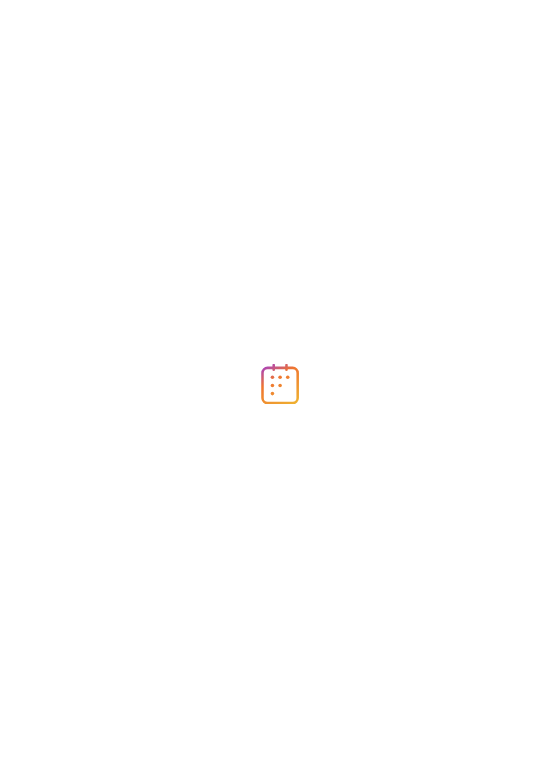 scroll, scrollTop: 0, scrollLeft: 0, axis: both 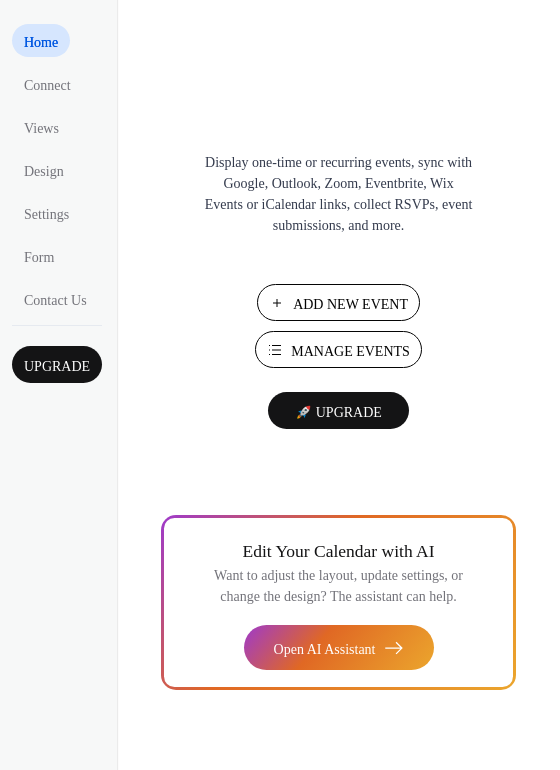 click on "Manage Events" at bounding box center (350, 351) 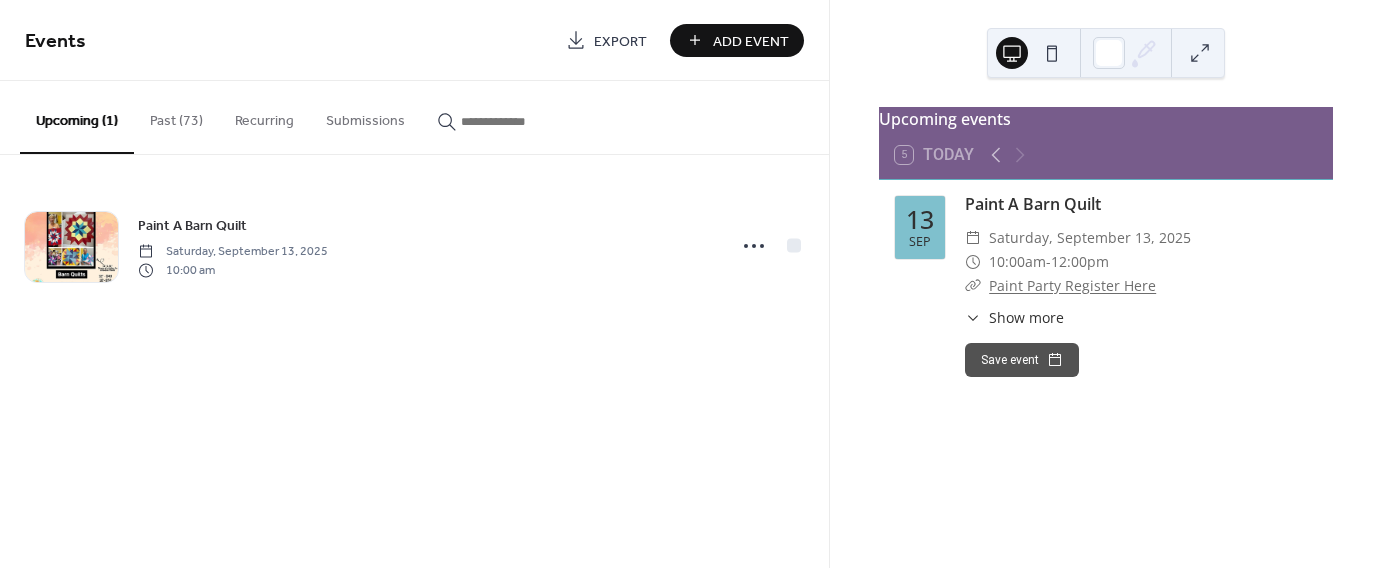 scroll, scrollTop: 0, scrollLeft: 0, axis: both 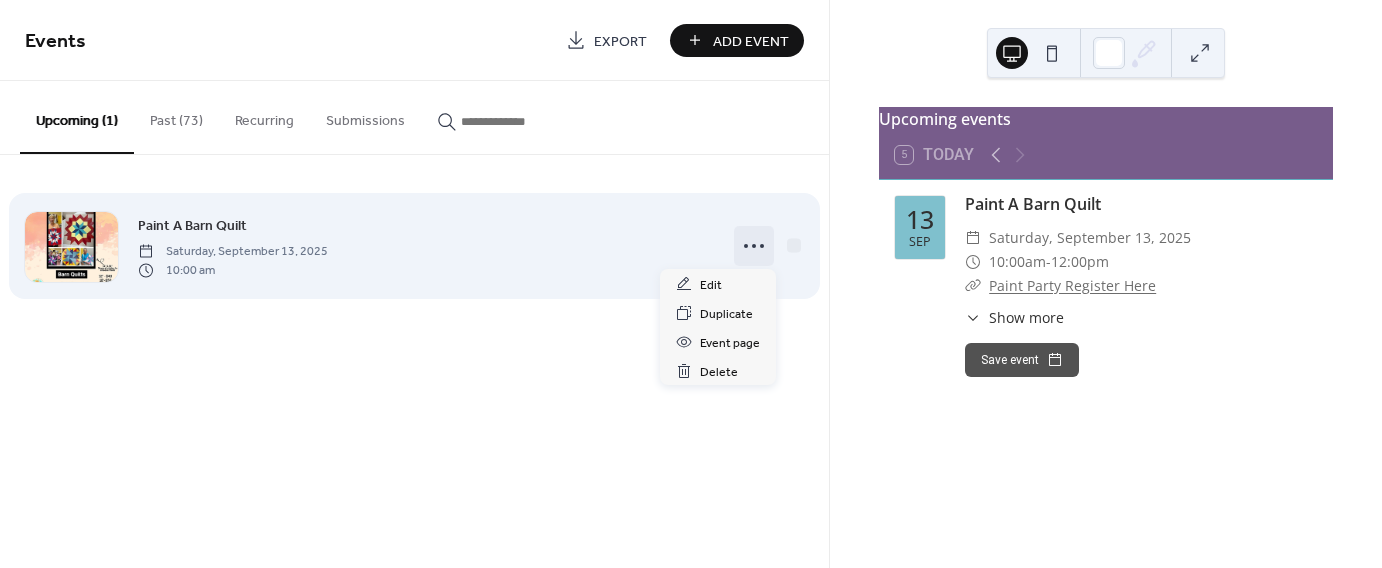 click 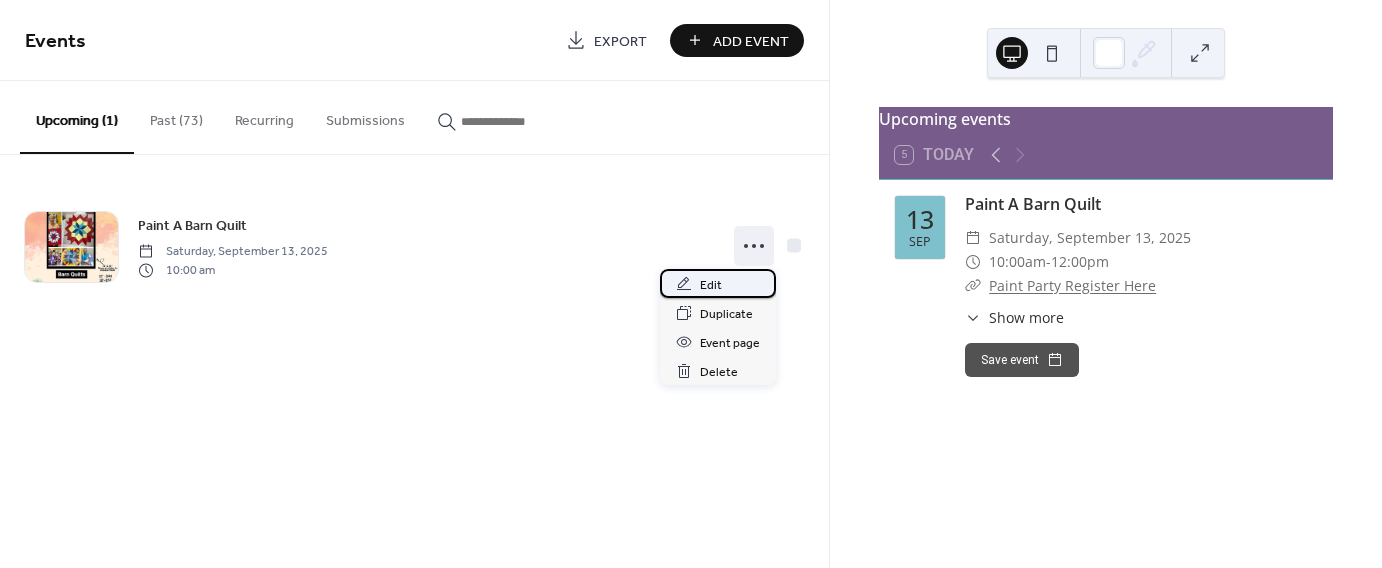 click on "Edit" at bounding box center [718, 283] 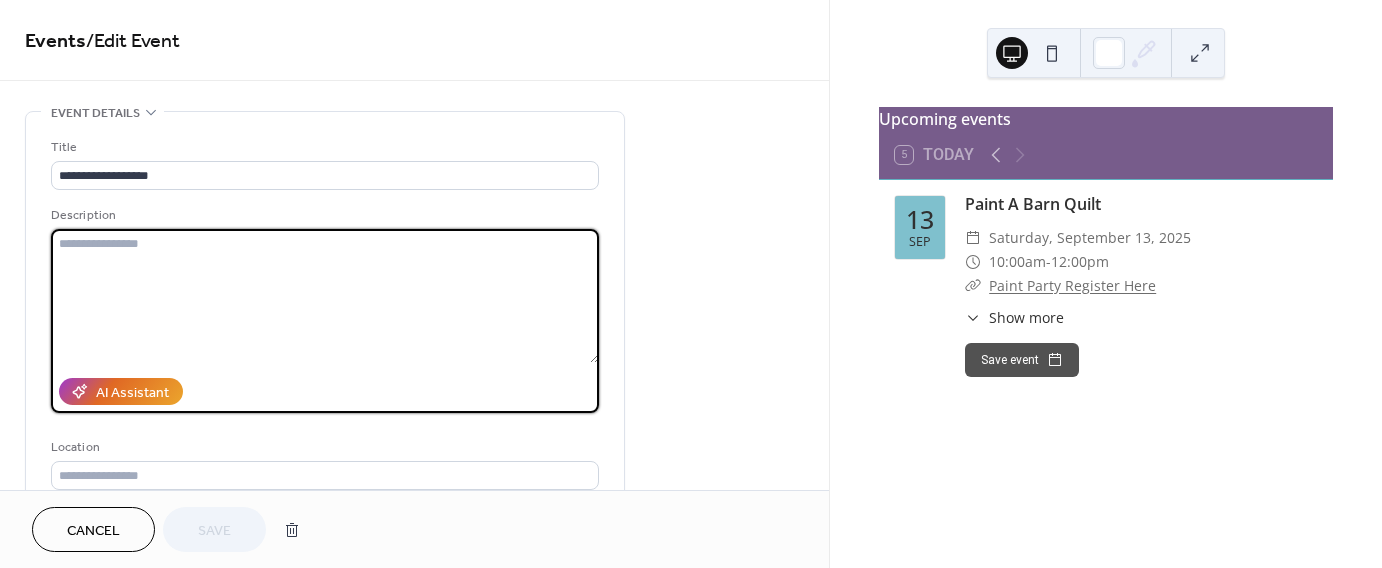 click at bounding box center (325, 296) 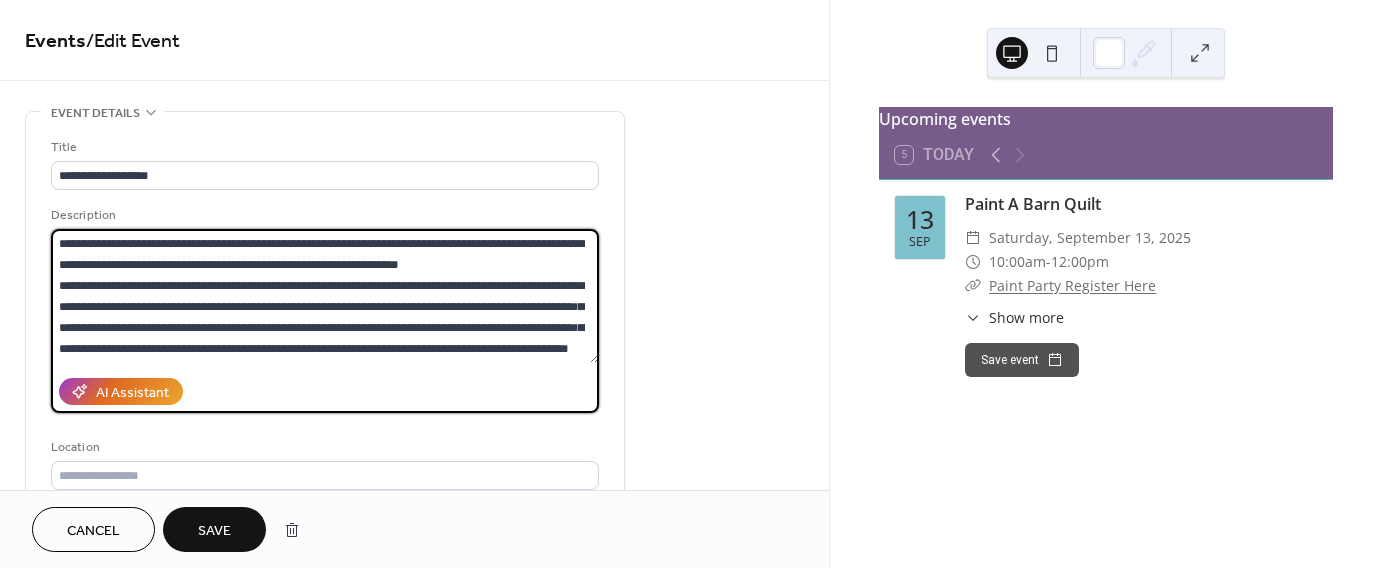 scroll, scrollTop: 19, scrollLeft: 0, axis: vertical 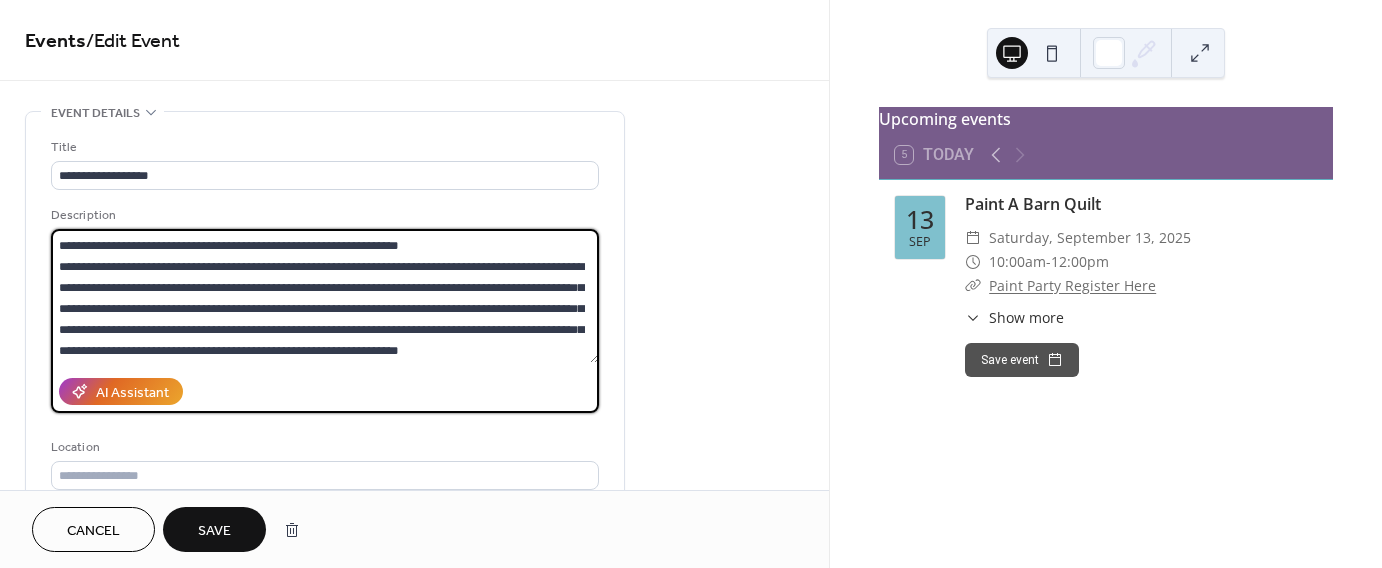 click on "**********" at bounding box center (325, 296) 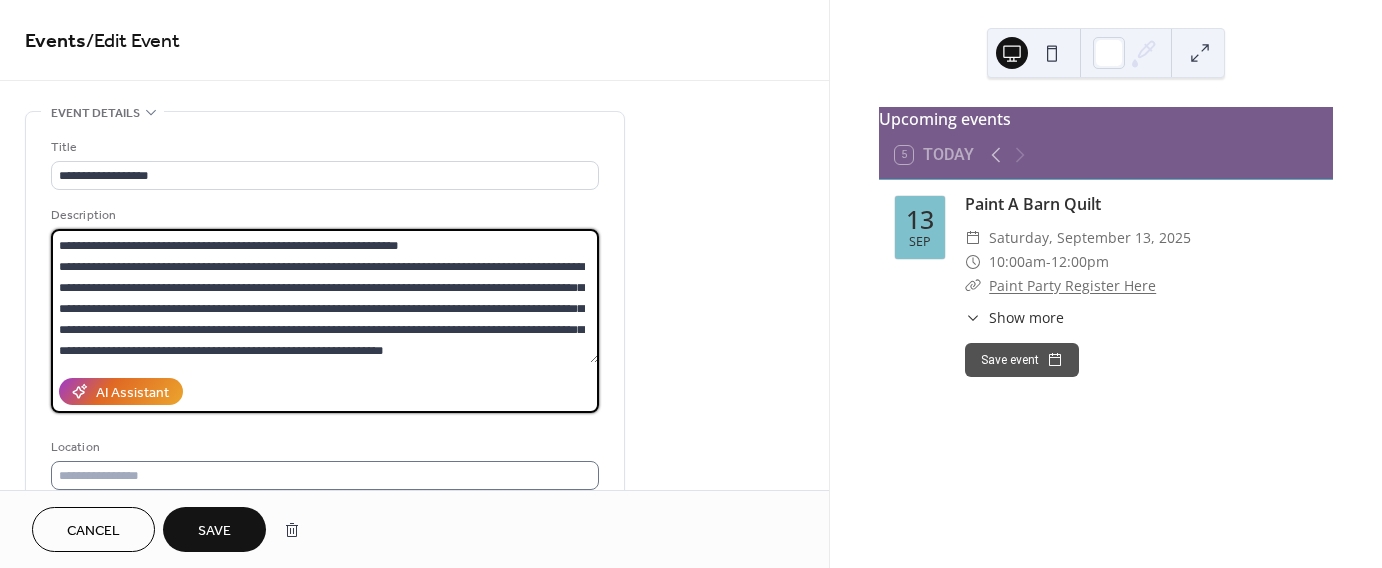 type on "**********" 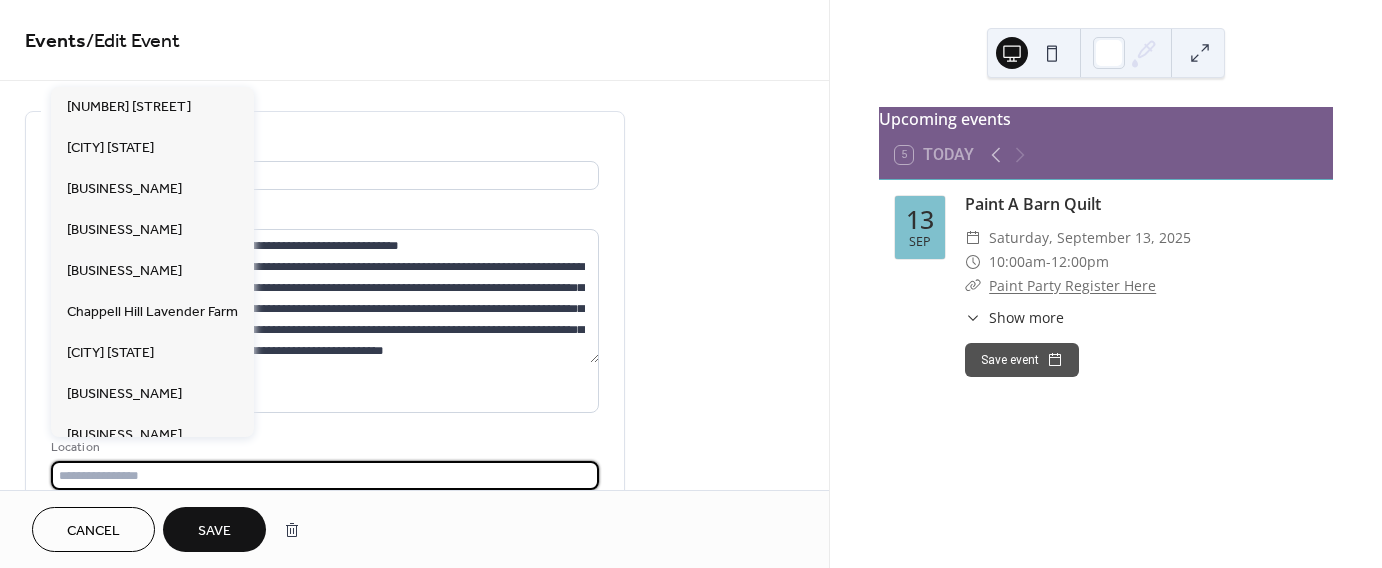 click at bounding box center (325, 475) 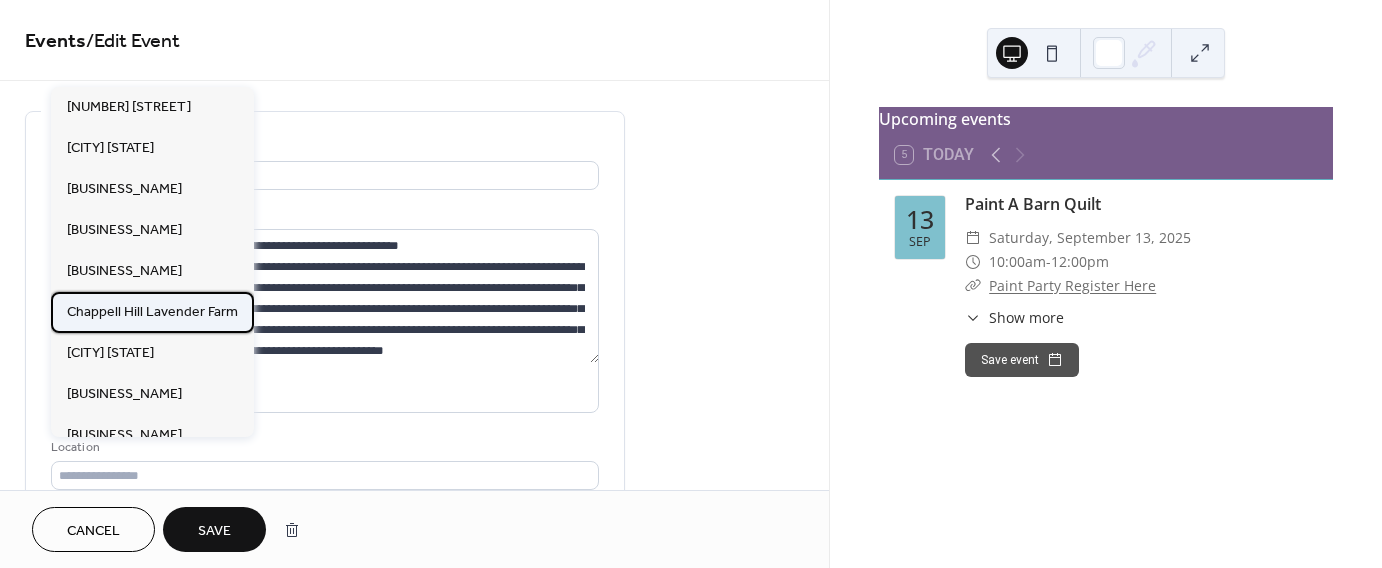 click on "Chappell Hill Lavender Farm" at bounding box center [152, 311] 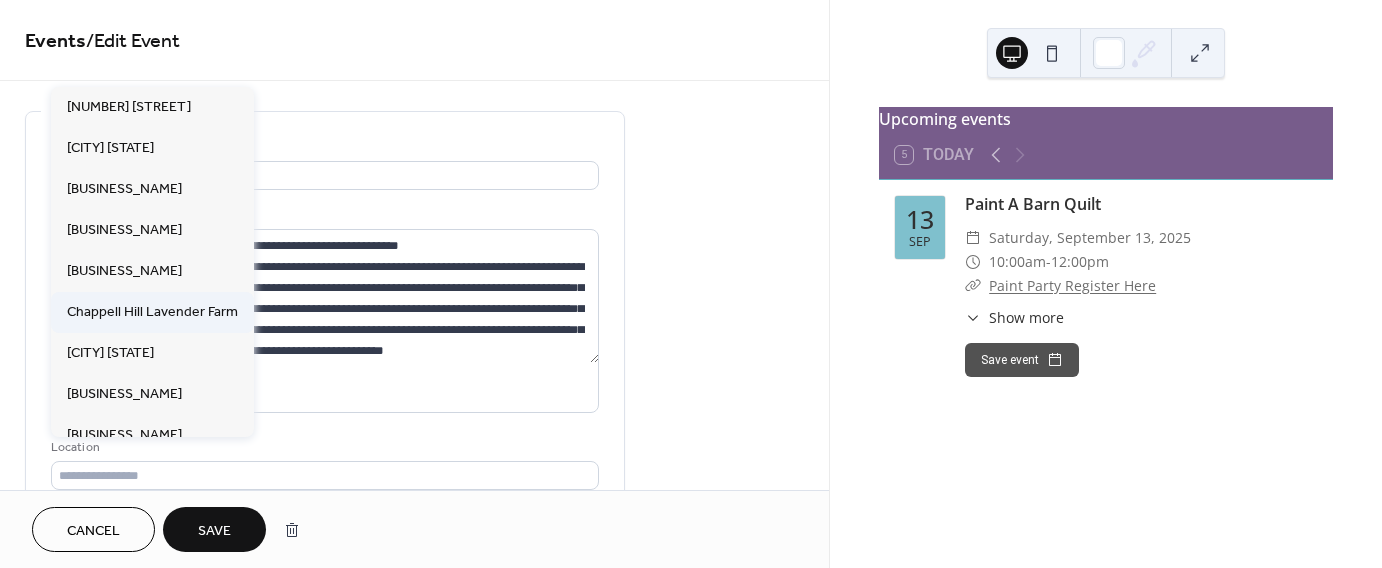 type on "**********" 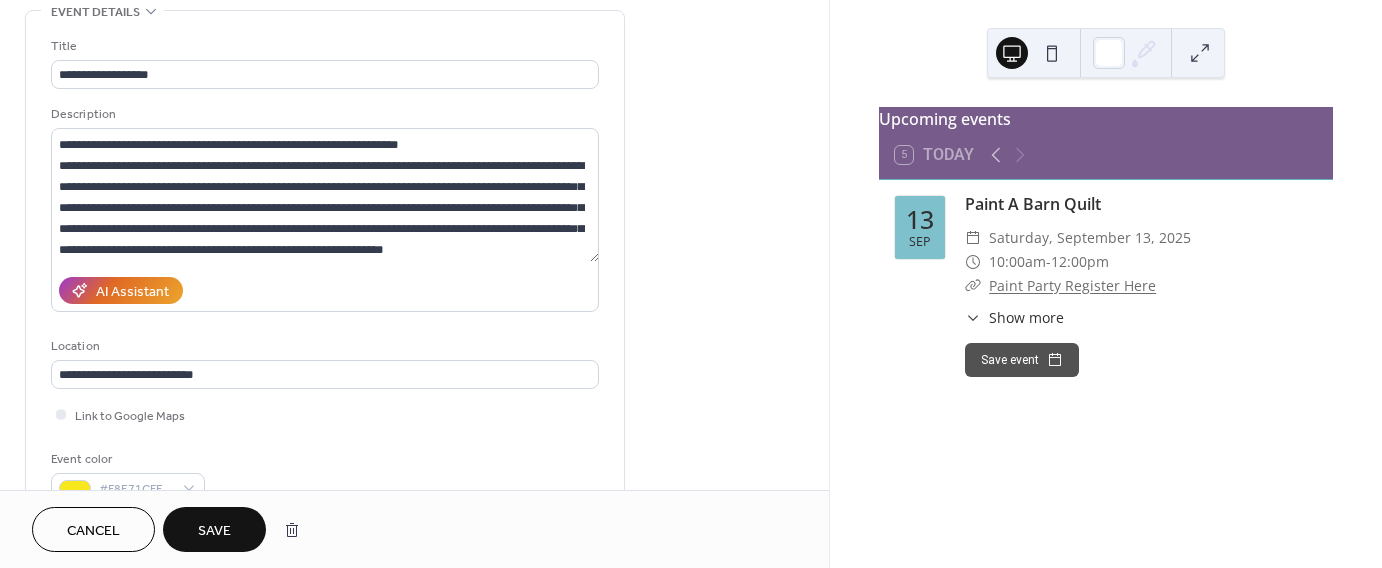 scroll, scrollTop: 200, scrollLeft: 0, axis: vertical 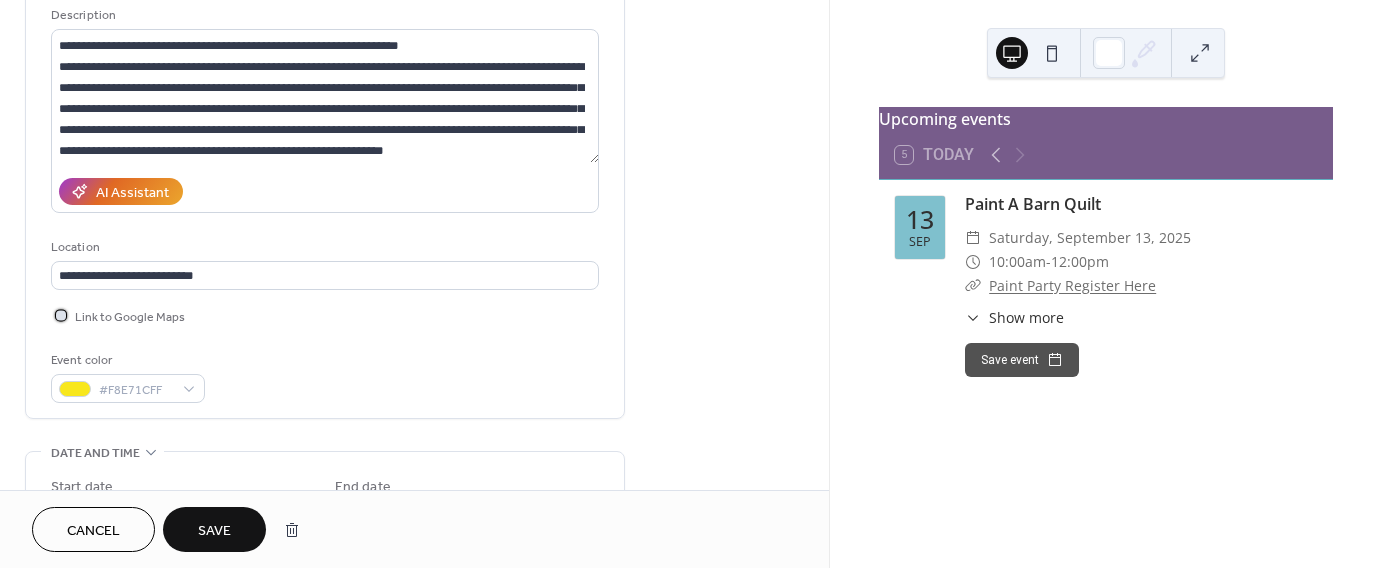 click at bounding box center (61, 315) 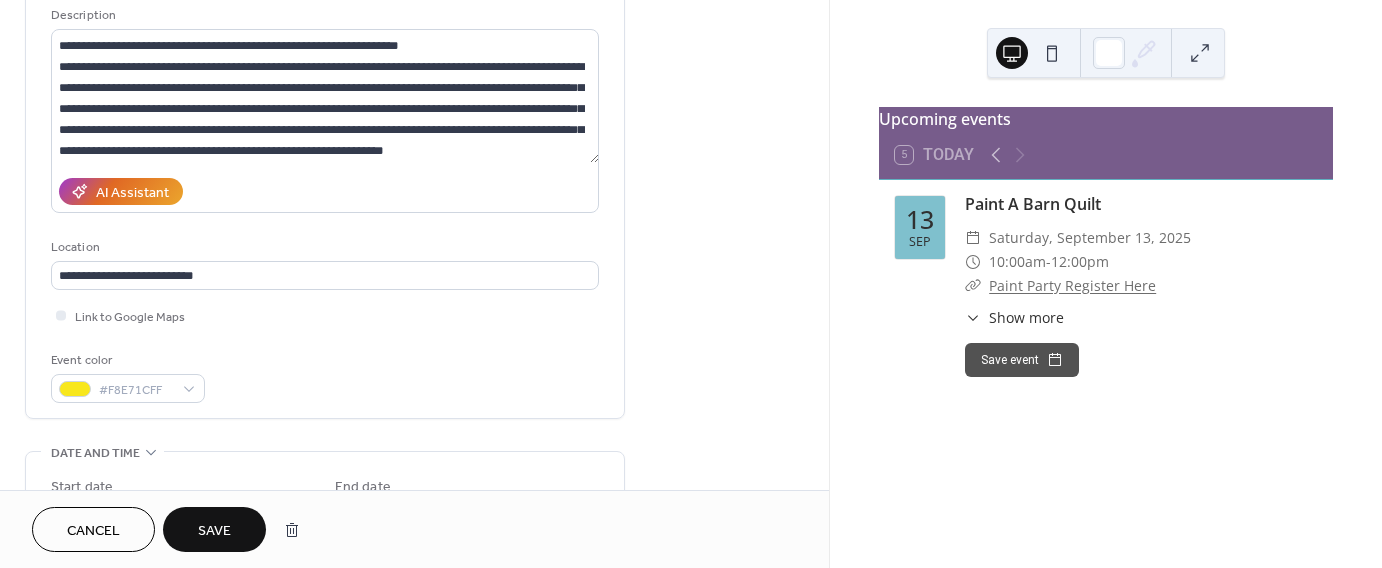 click on "Save" at bounding box center [214, 531] 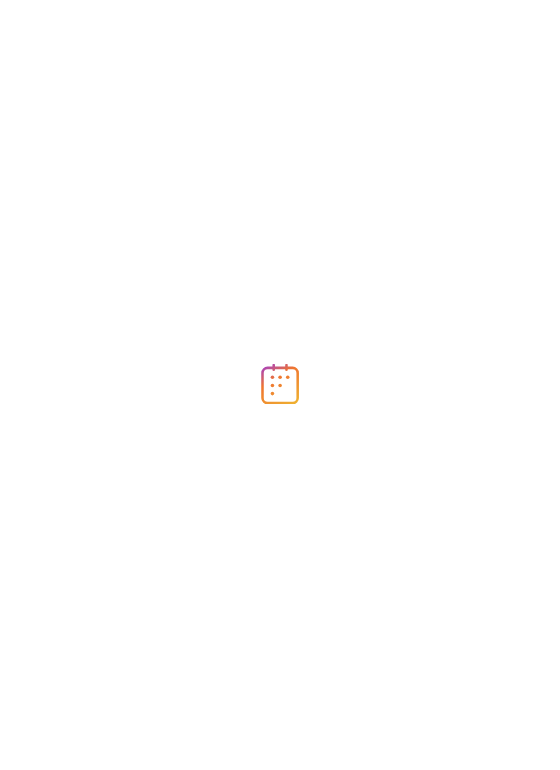 scroll, scrollTop: 0, scrollLeft: 0, axis: both 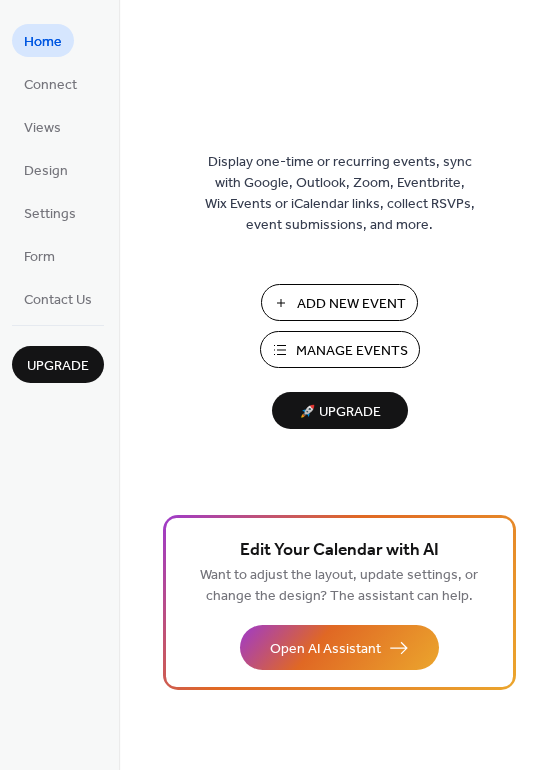 click on "Manage Events" at bounding box center [352, 351] 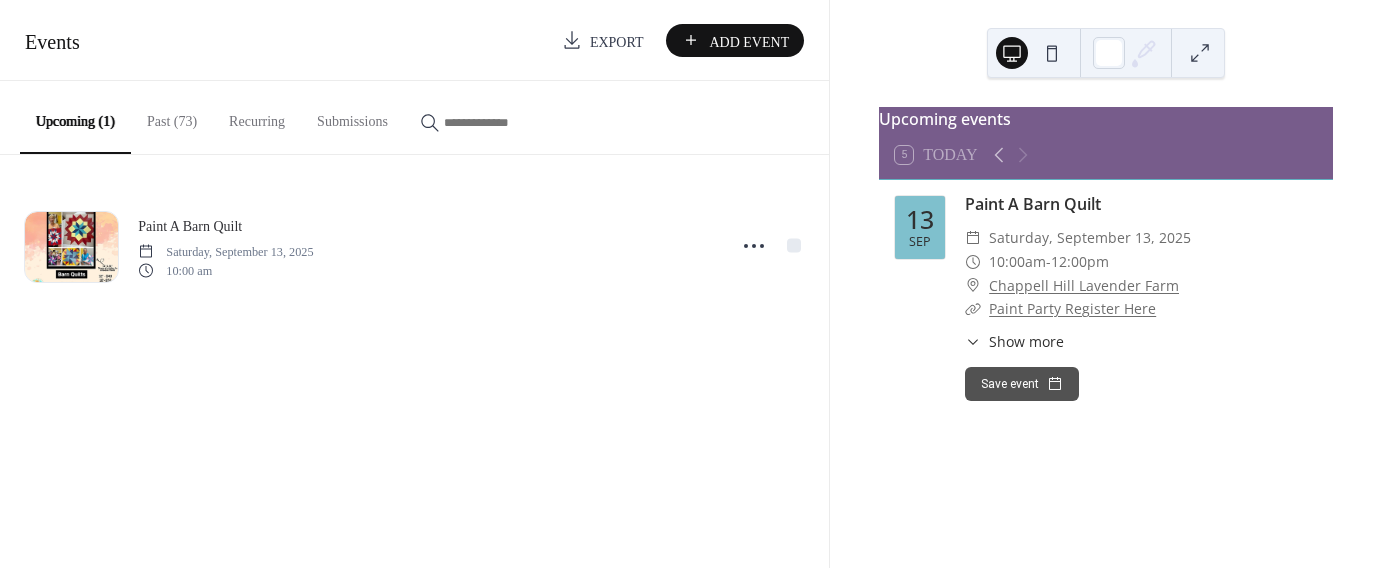 scroll, scrollTop: 0, scrollLeft: 0, axis: both 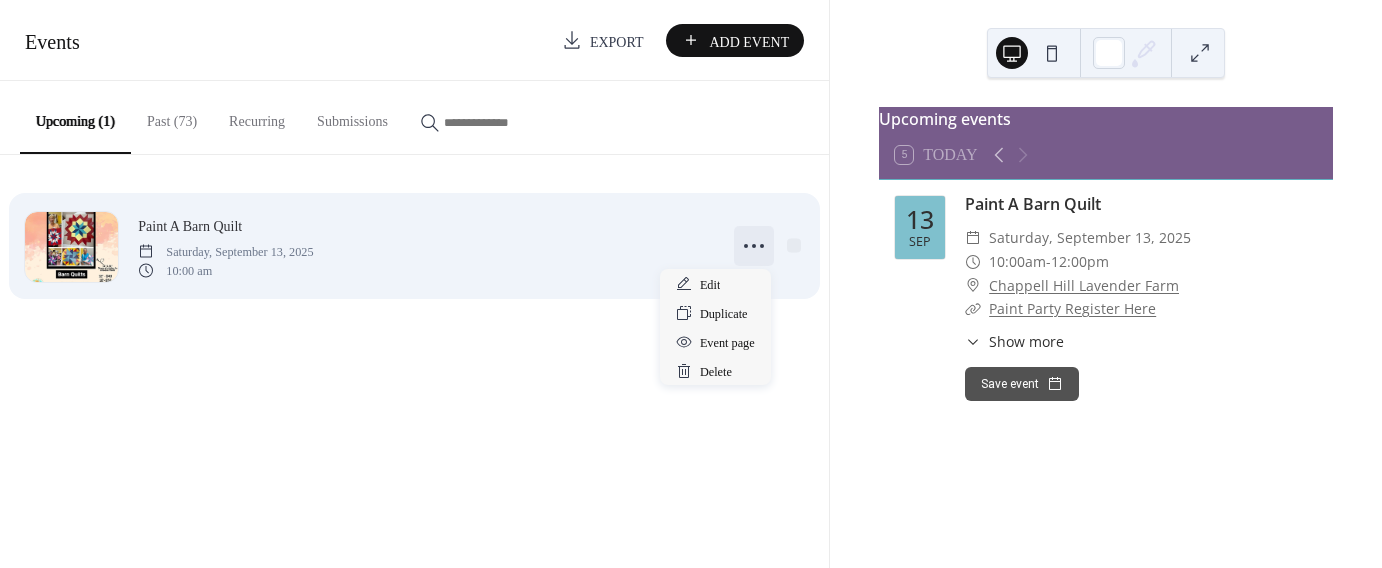 click 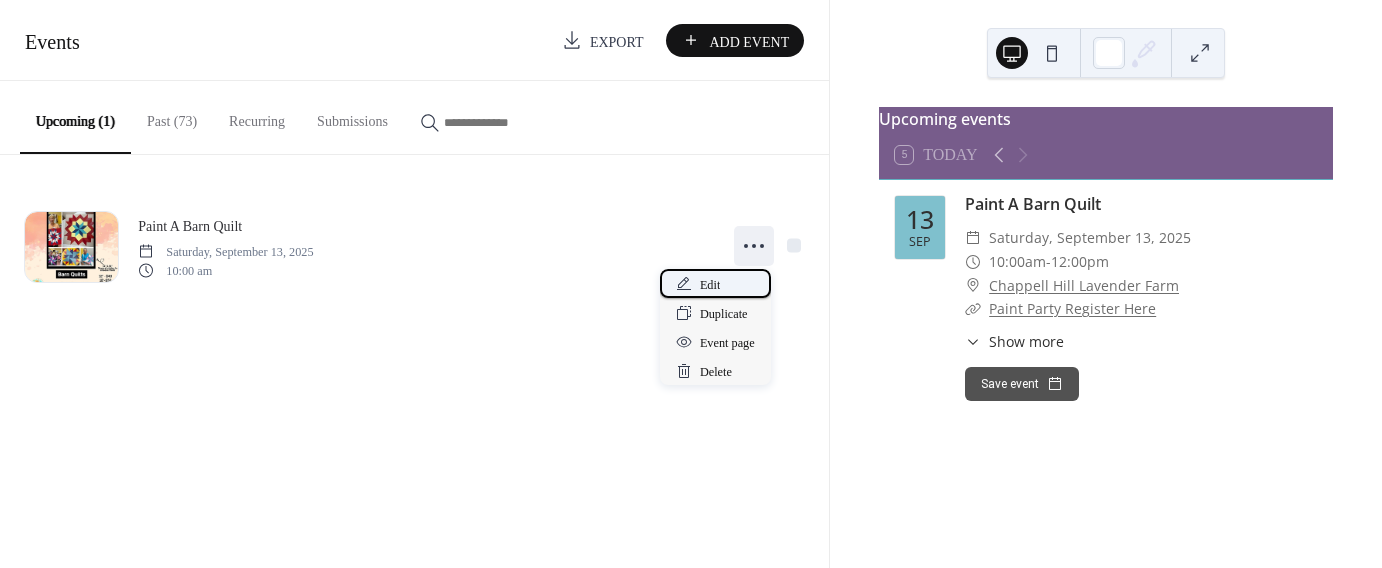 click on "Edit" at bounding box center [715, 283] 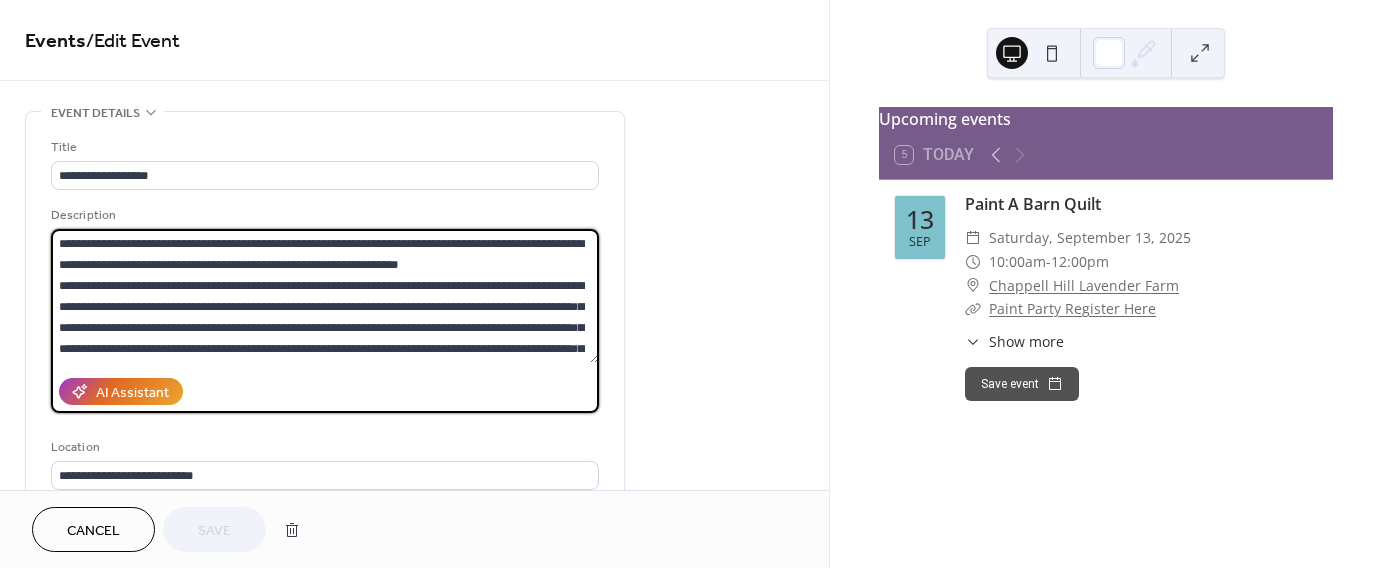 click on "**********" at bounding box center [325, 296] 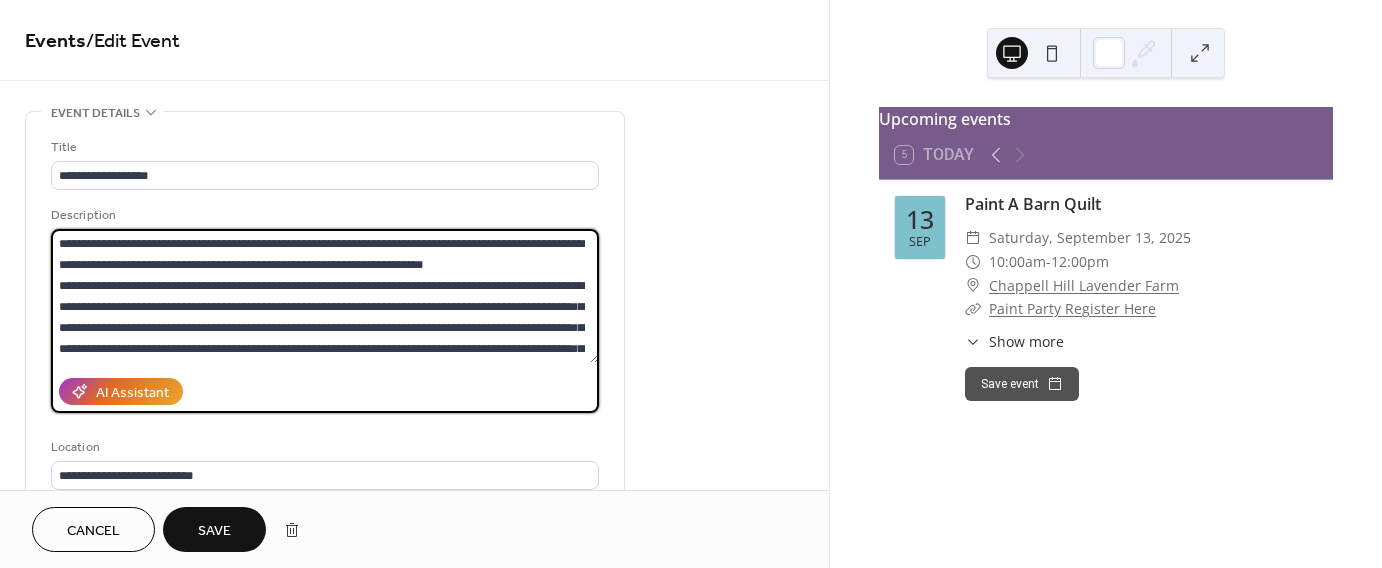 click on "**********" at bounding box center [325, 296] 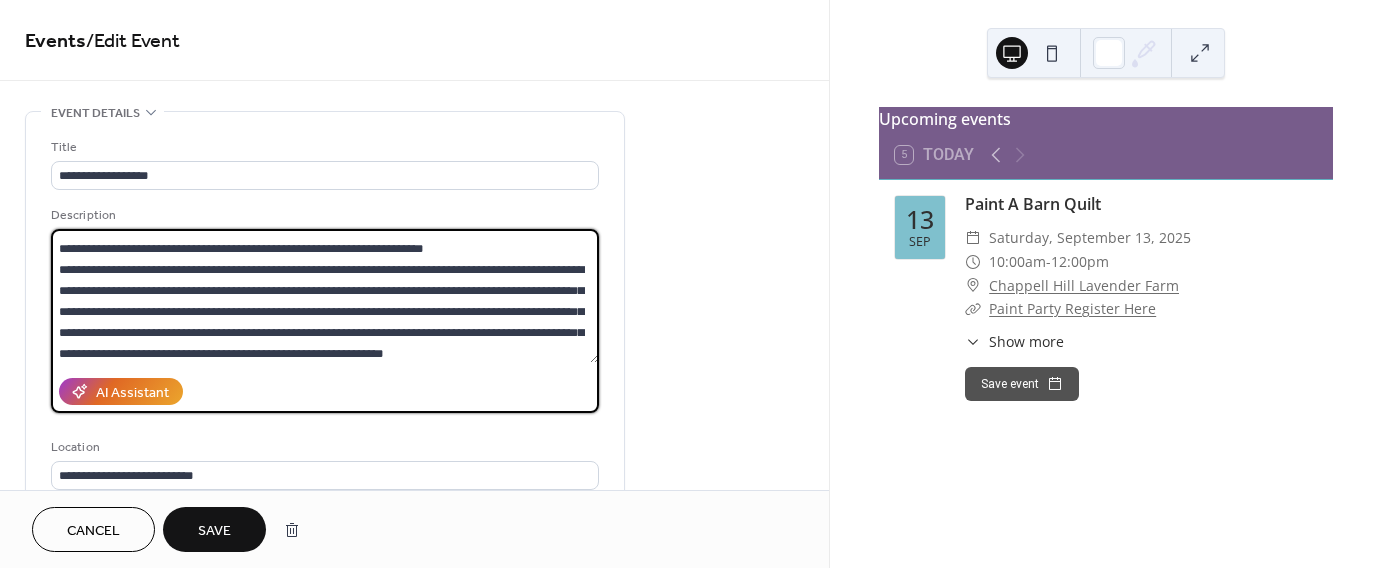 scroll, scrollTop: 20, scrollLeft: 0, axis: vertical 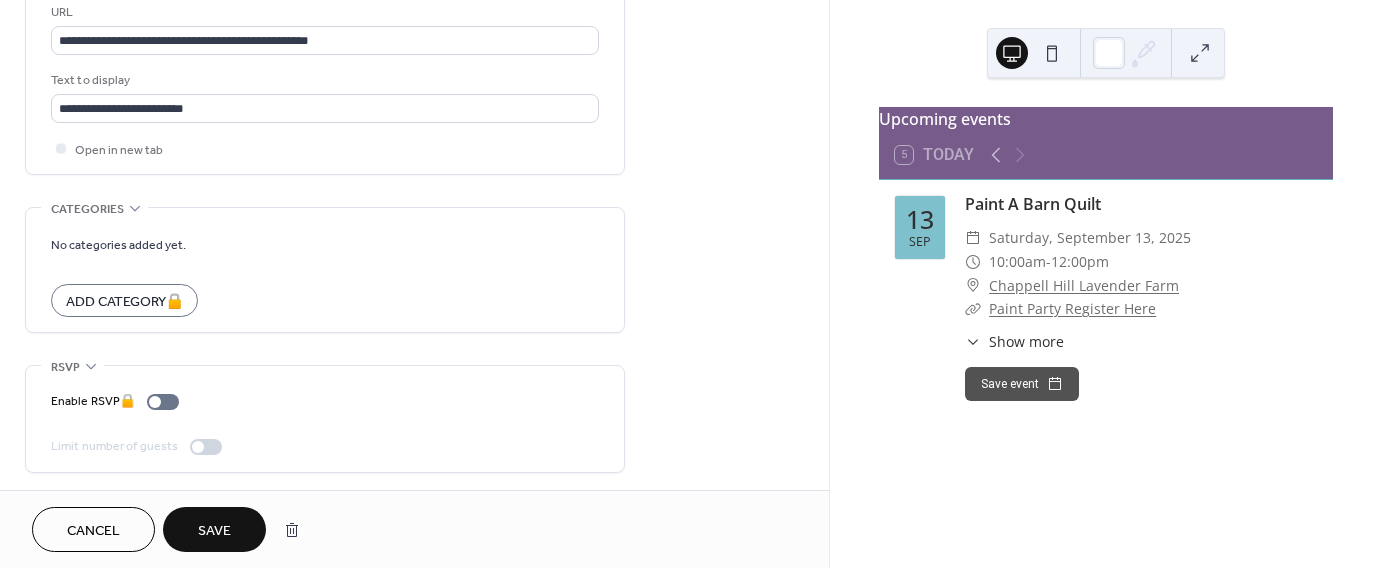 type on "**********" 